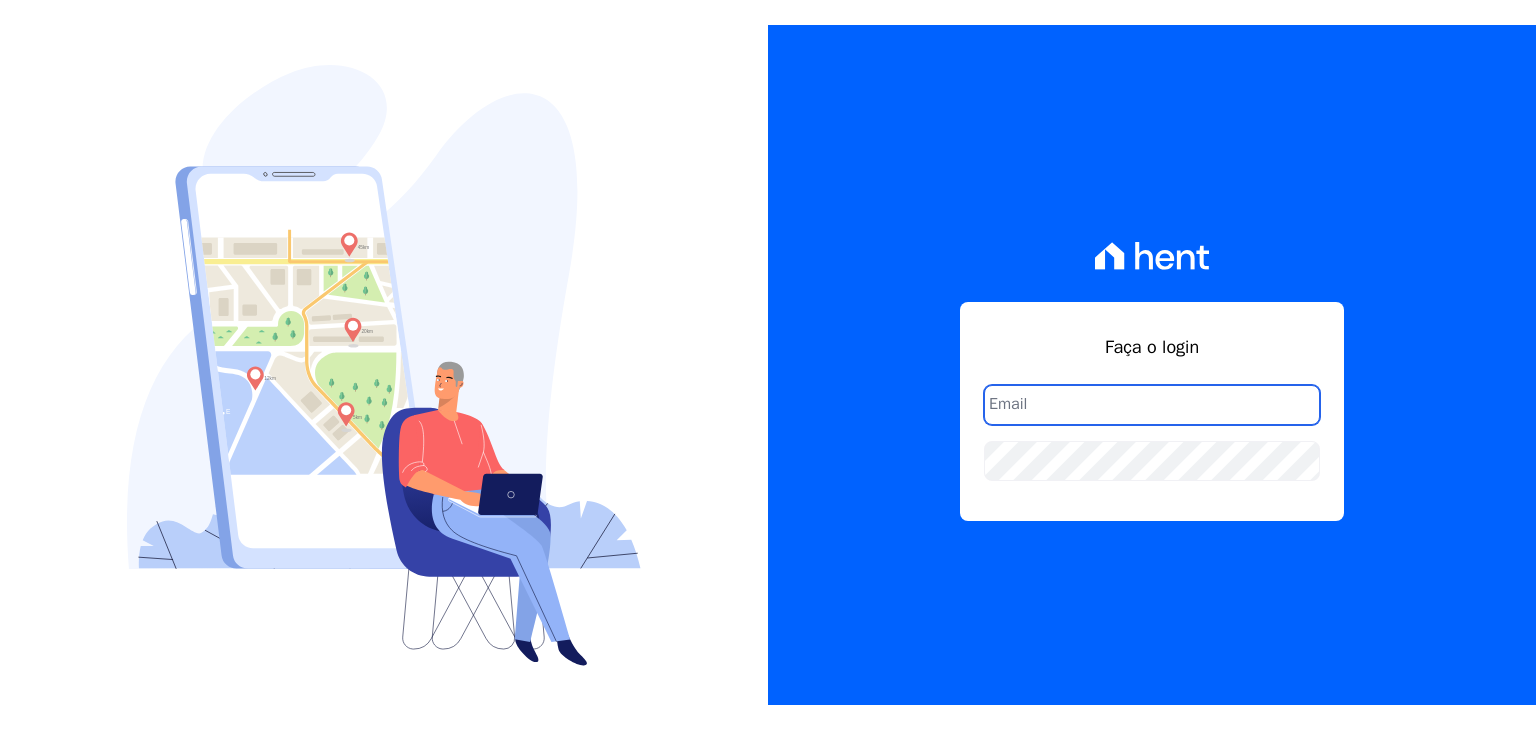 scroll, scrollTop: 0, scrollLeft: 0, axis: both 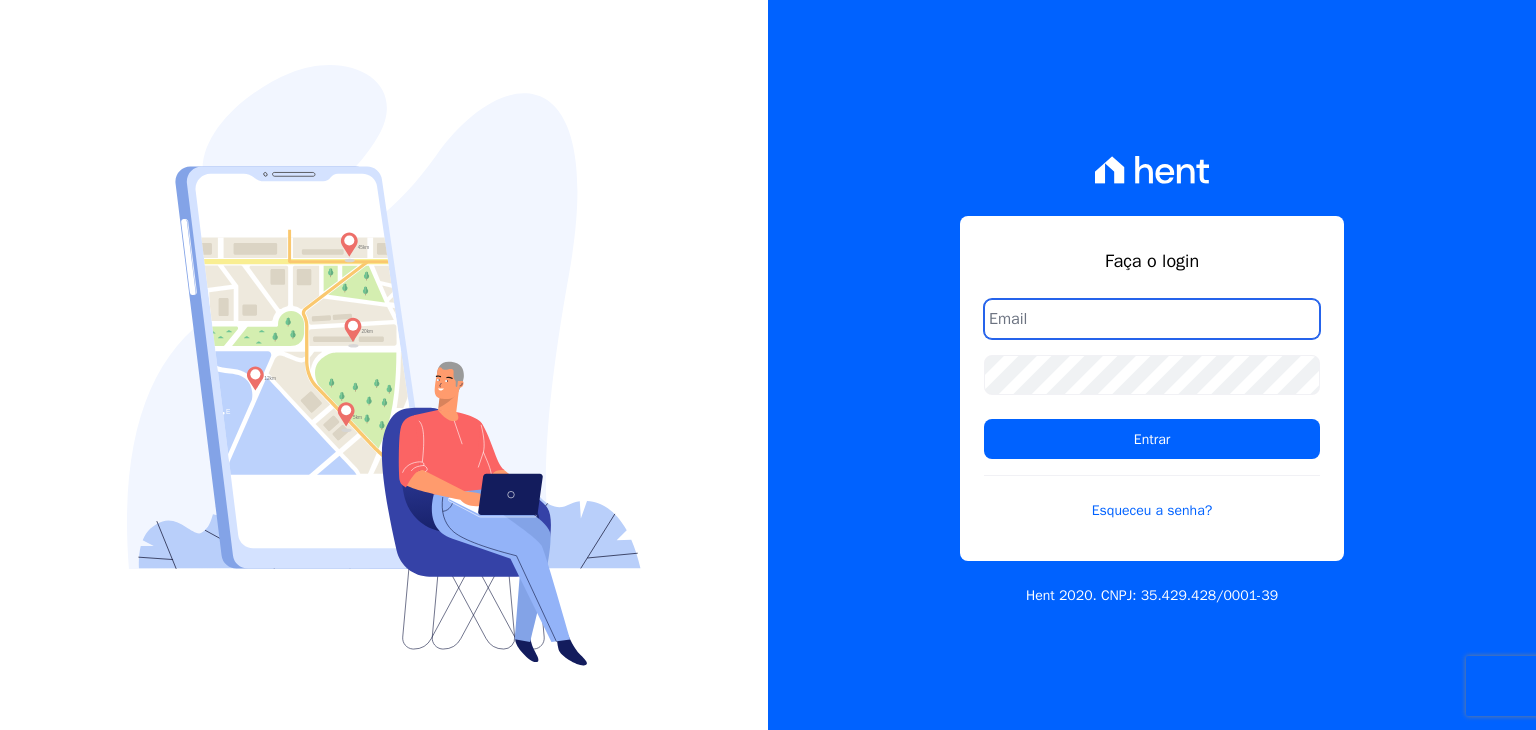 click at bounding box center (1152, 319) 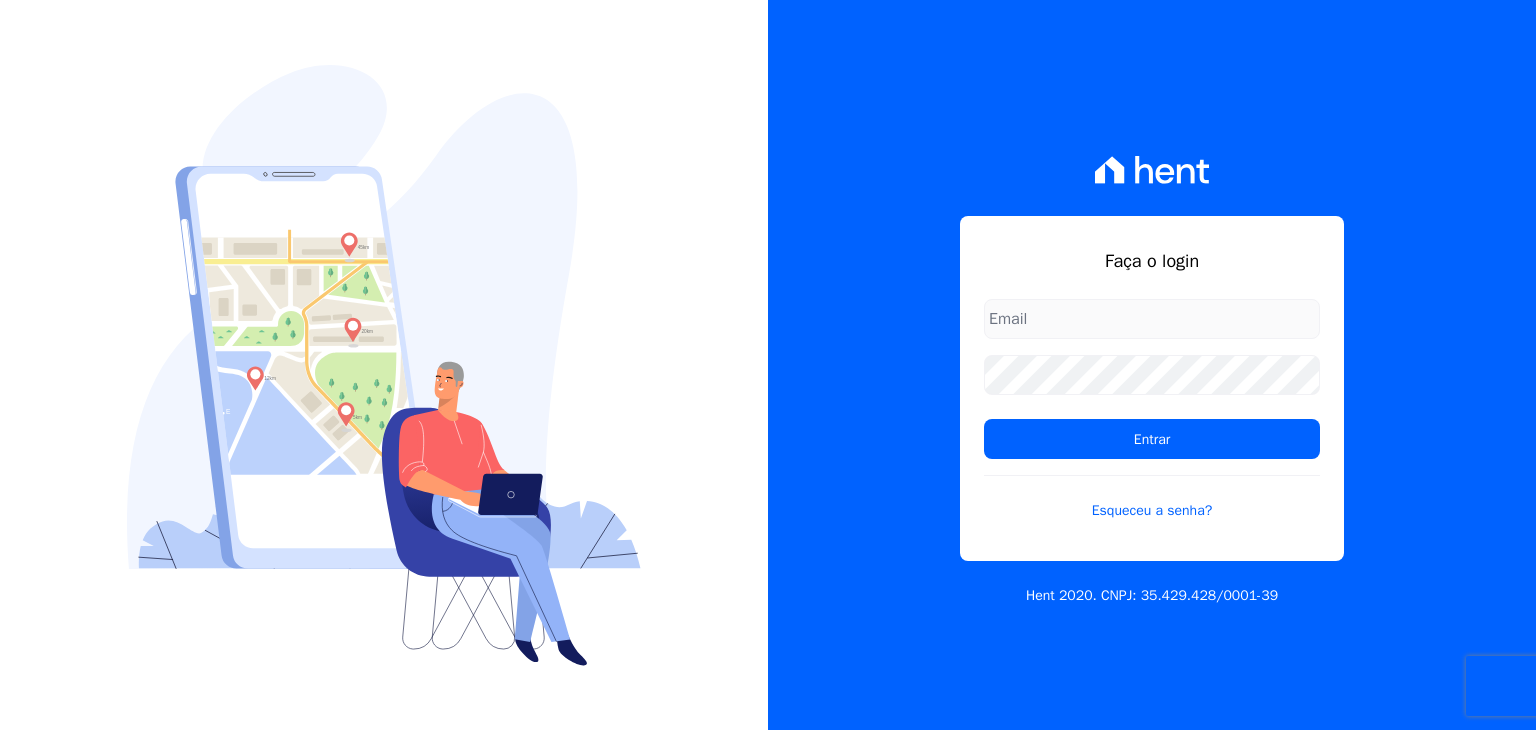 click on "Faça o login
Entrar
Esqueceu a senha?
Hent 2020. CNPJ: [CNPJ]" at bounding box center (1152, 365) 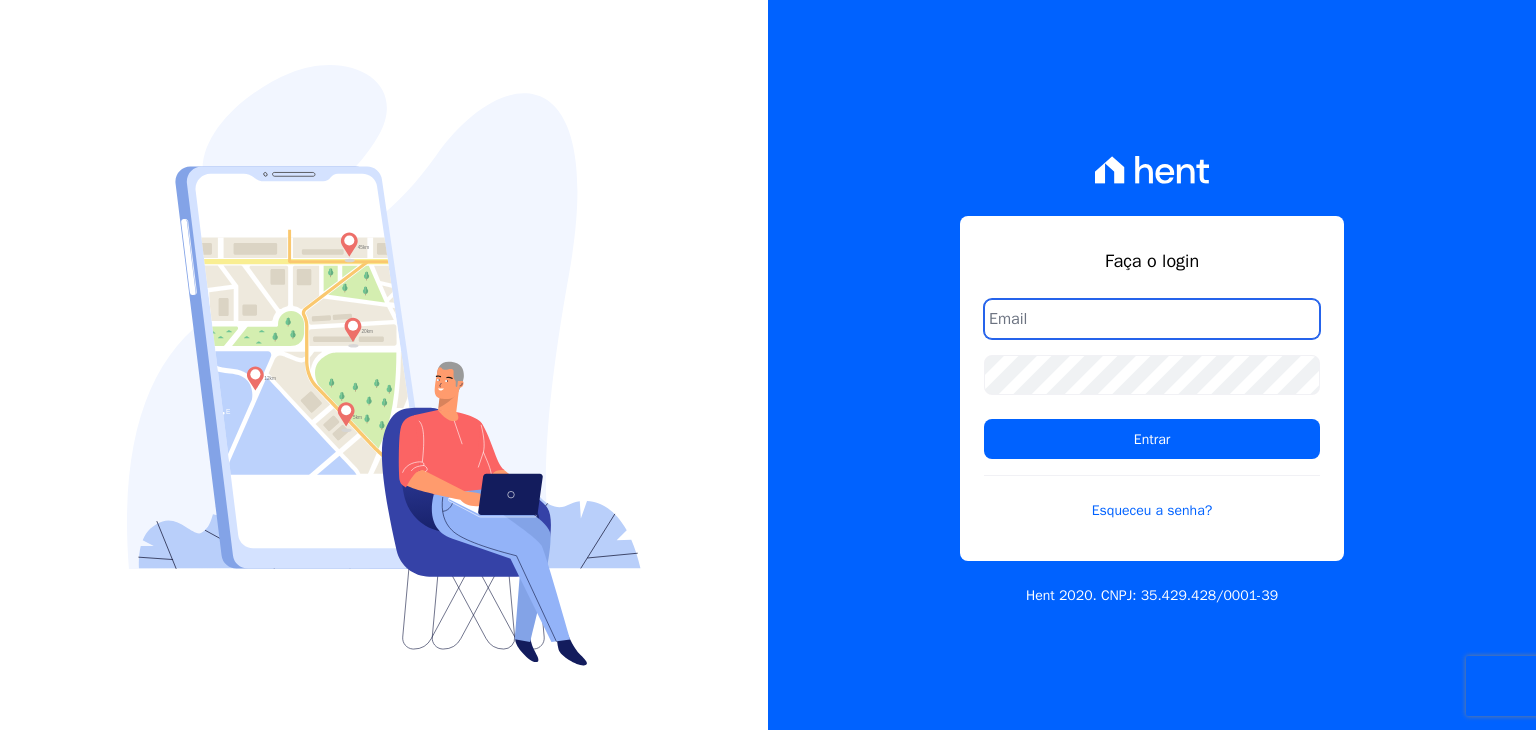 click at bounding box center (1152, 319) 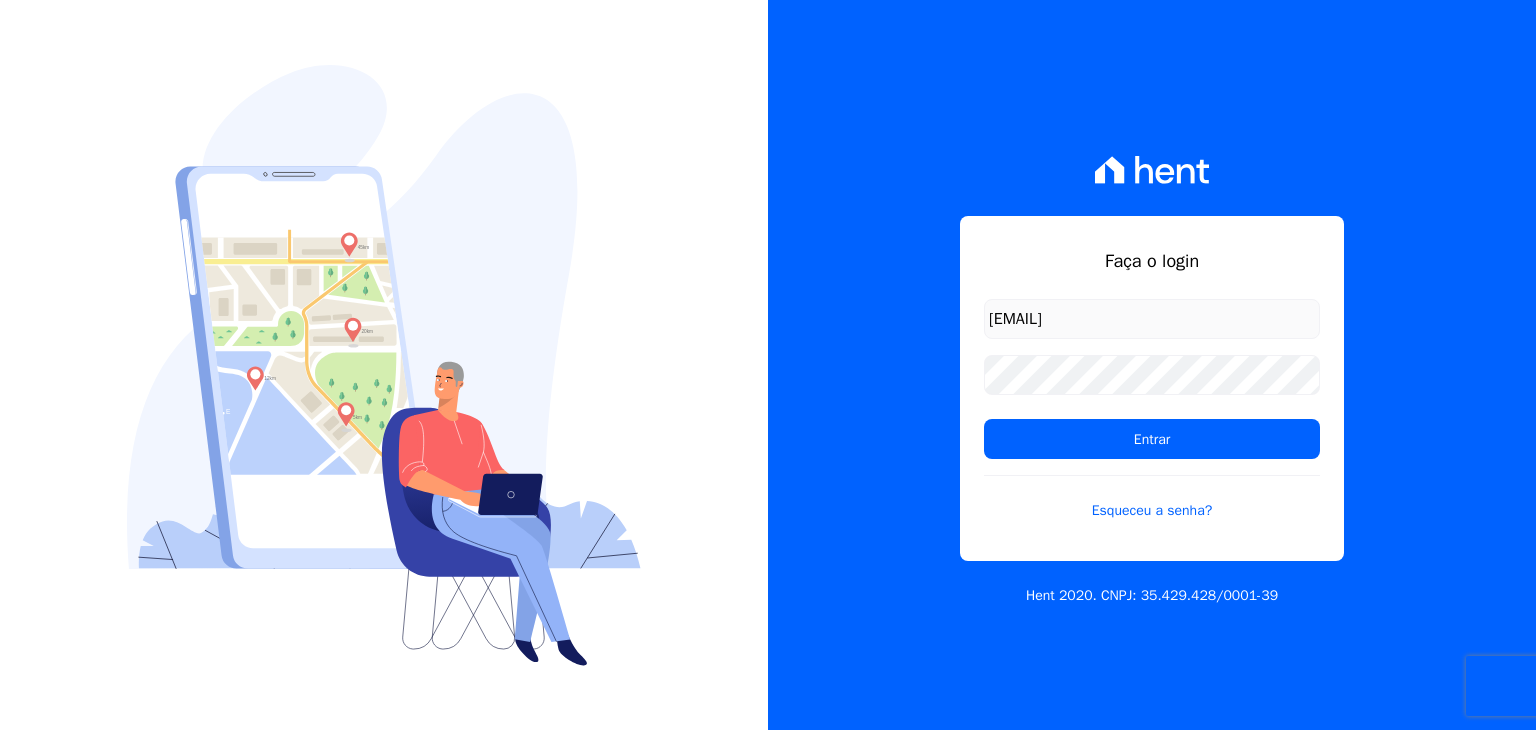 click on "[EMAIL]" at bounding box center [1152, 319] 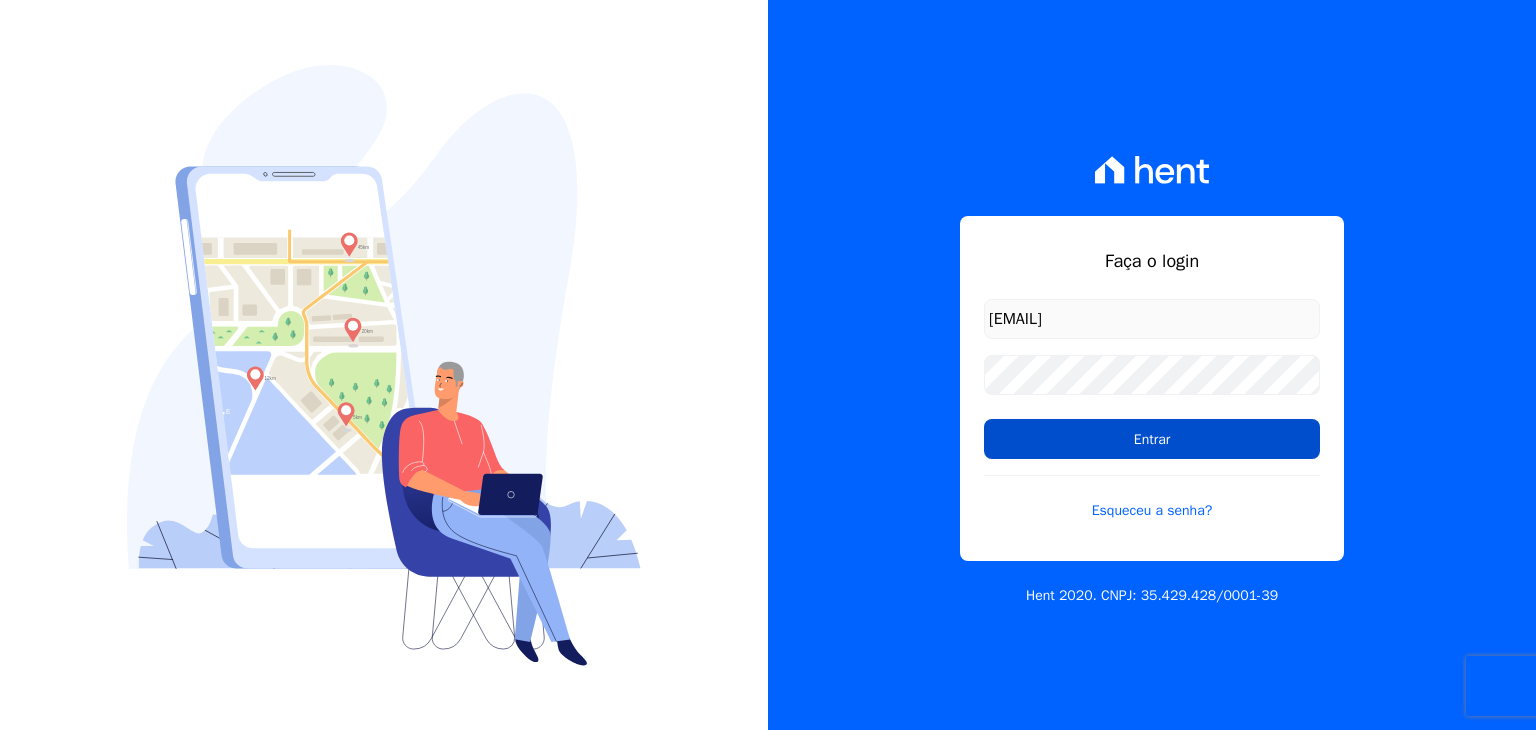 click on "Entrar" at bounding box center (1152, 439) 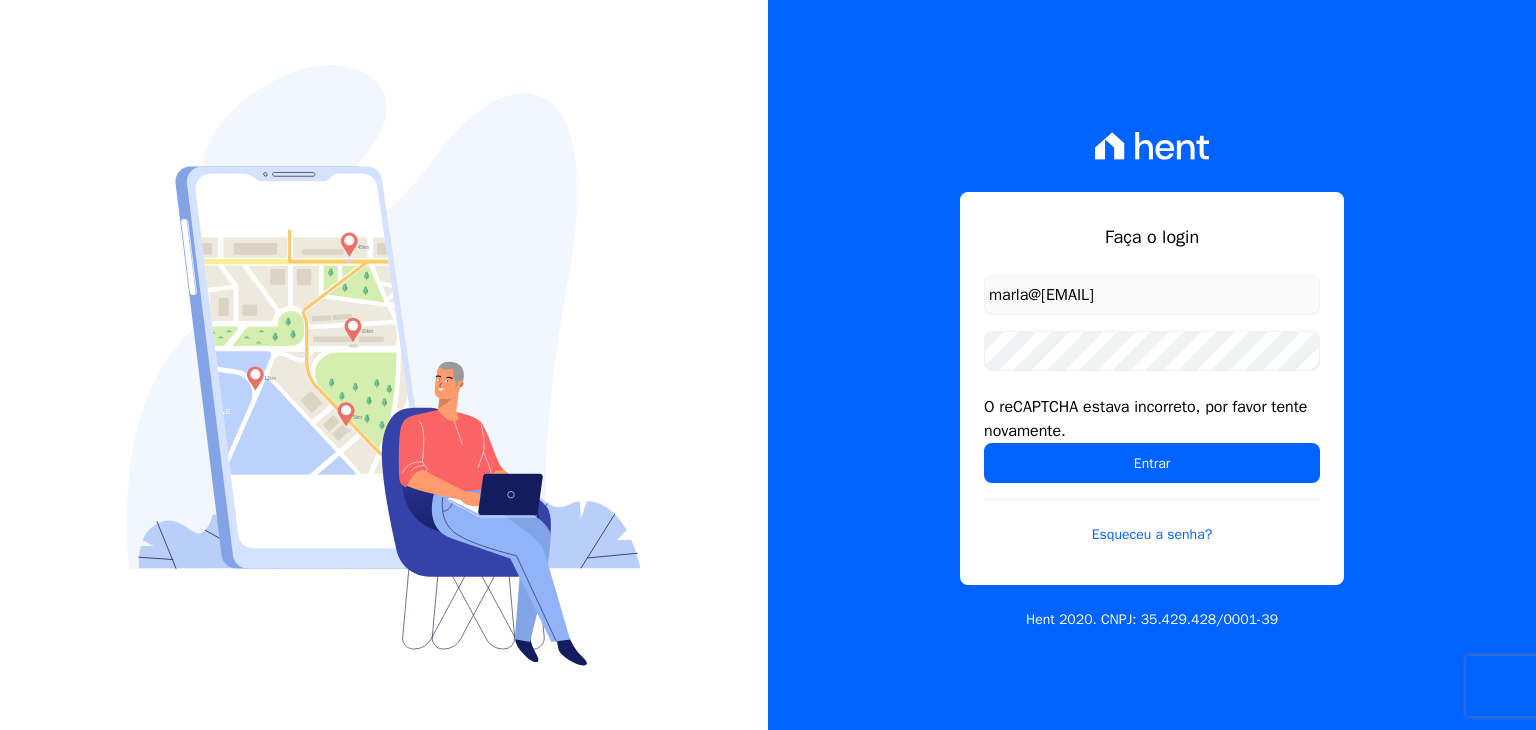 scroll, scrollTop: 0, scrollLeft: 0, axis: both 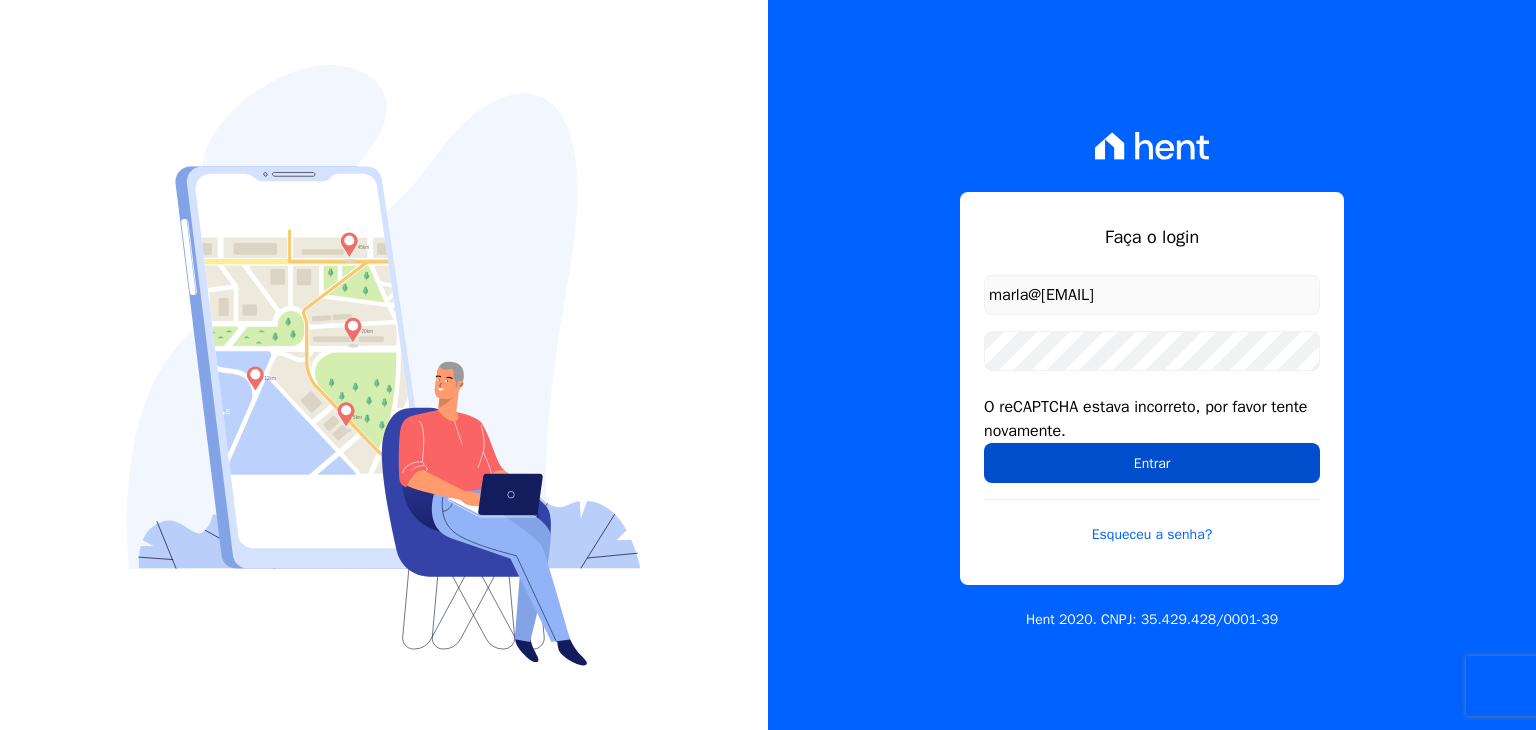 click on "Entrar" at bounding box center (1152, 463) 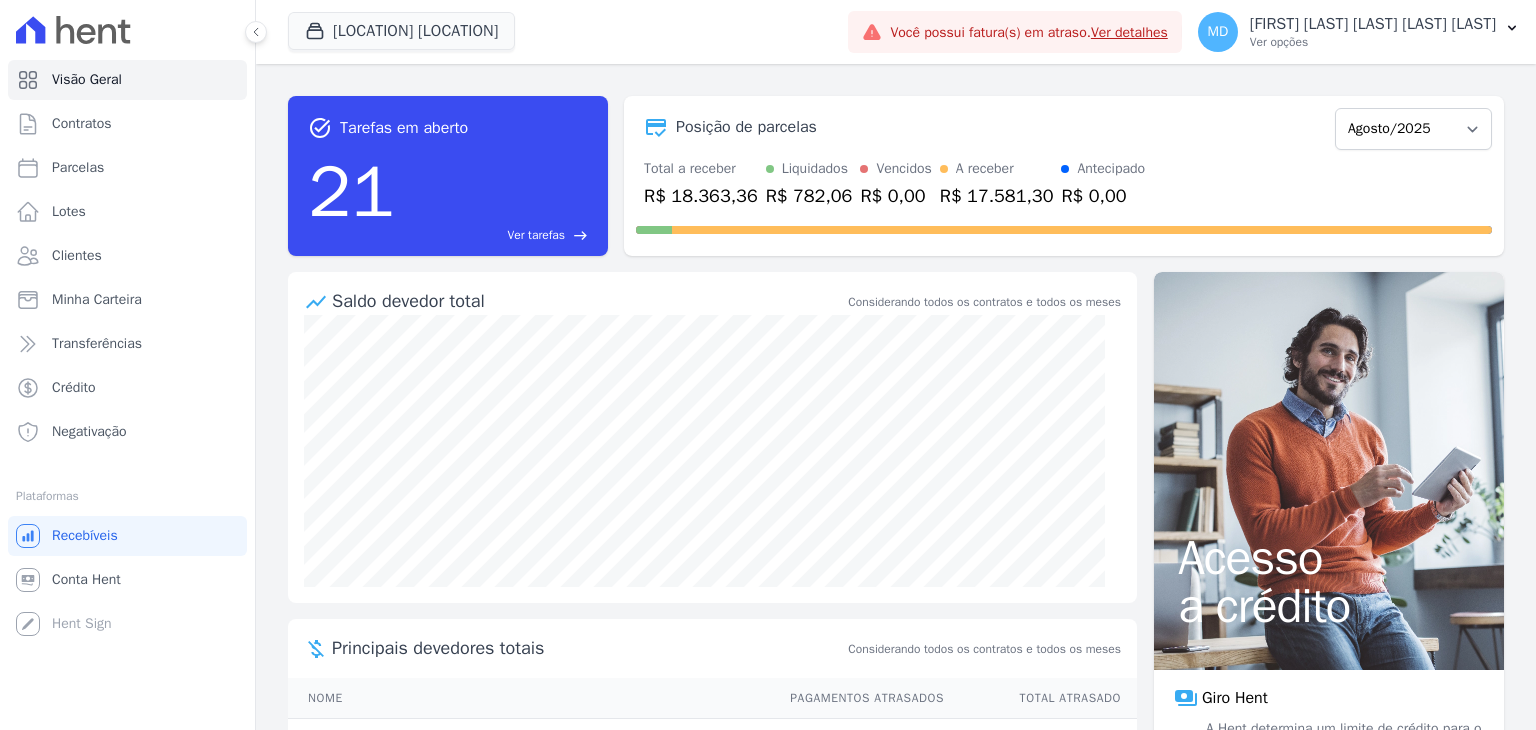 scroll, scrollTop: 0, scrollLeft: 0, axis: both 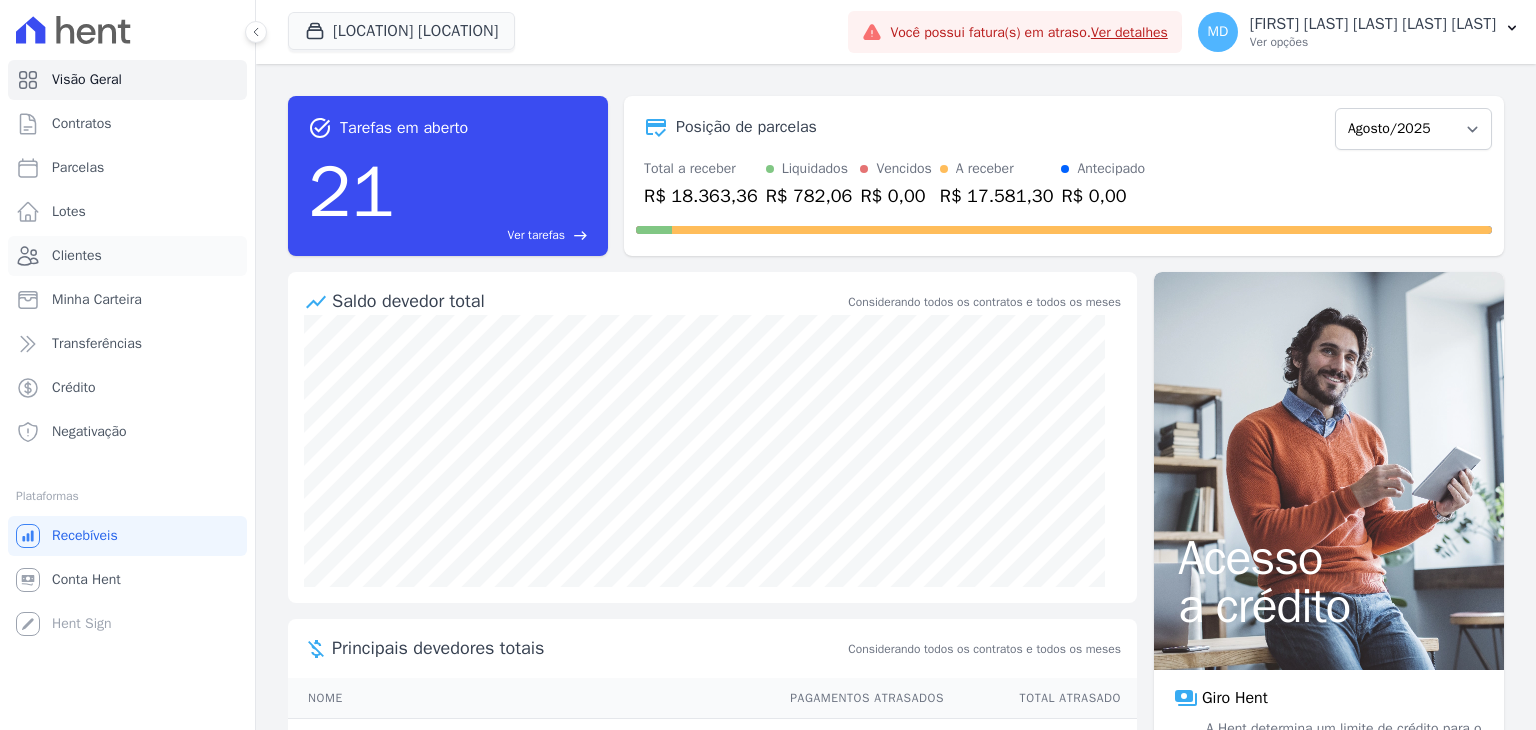 click on "Clientes" at bounding box center (127, 256) 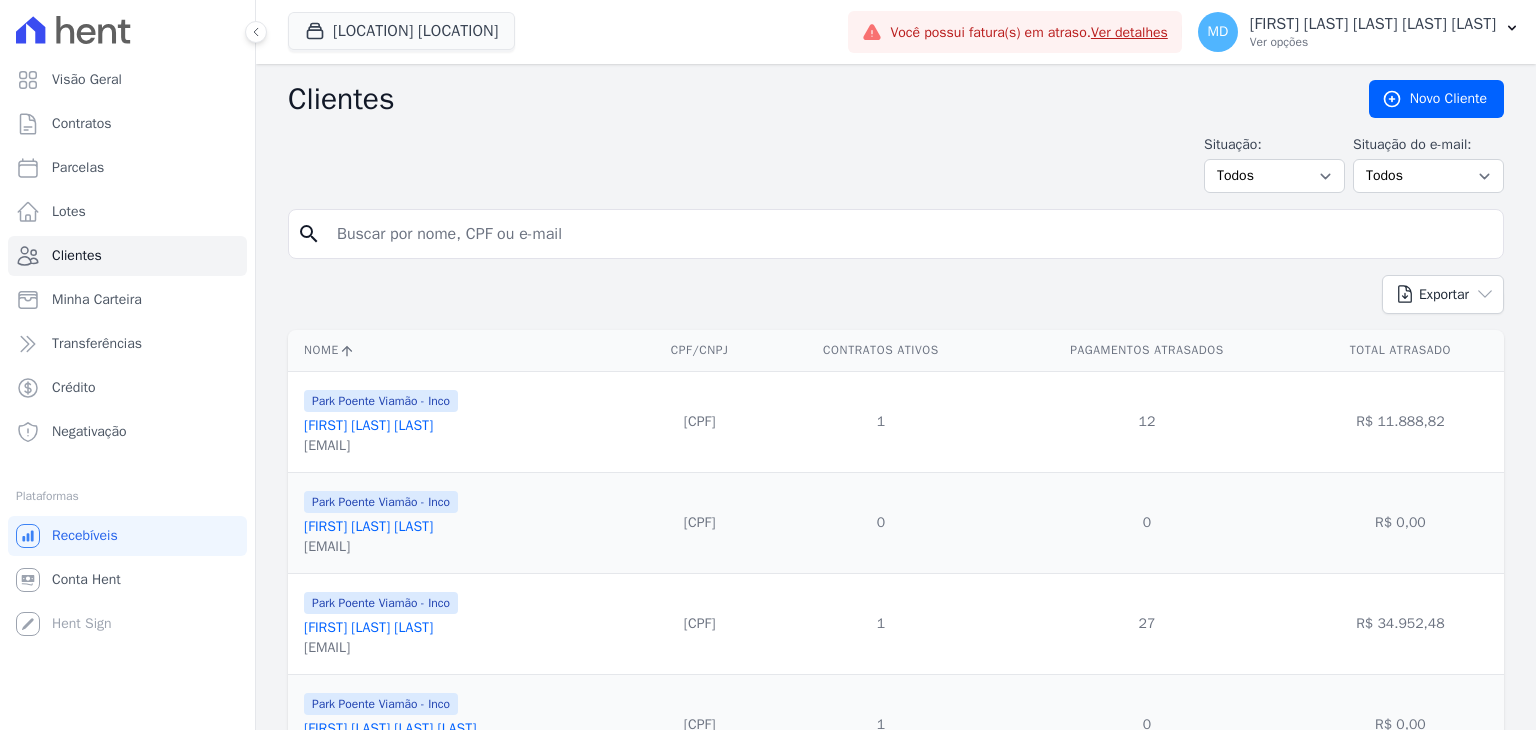 click at bounding box center [910, 234] 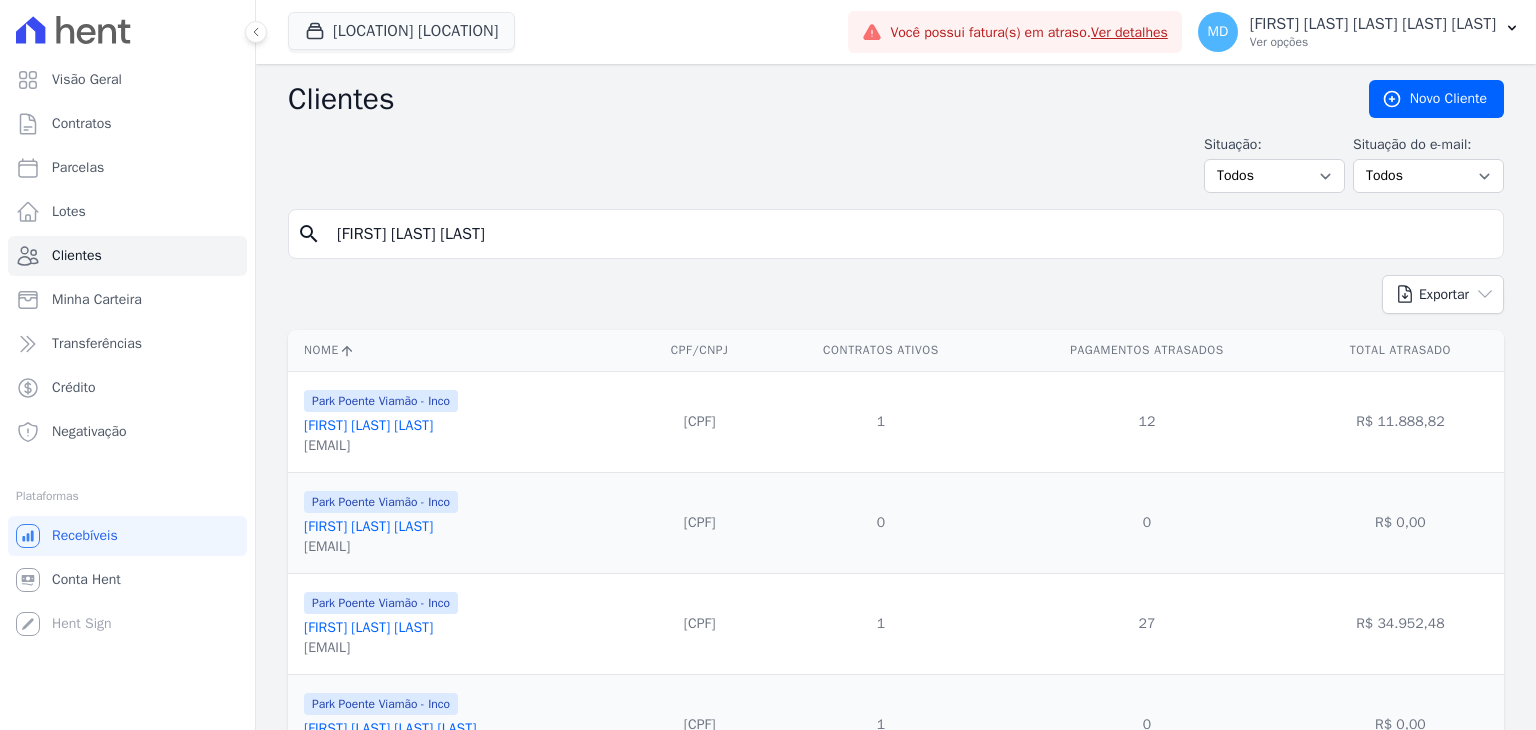 type on "[FIRST] [LAST] [LAST]" 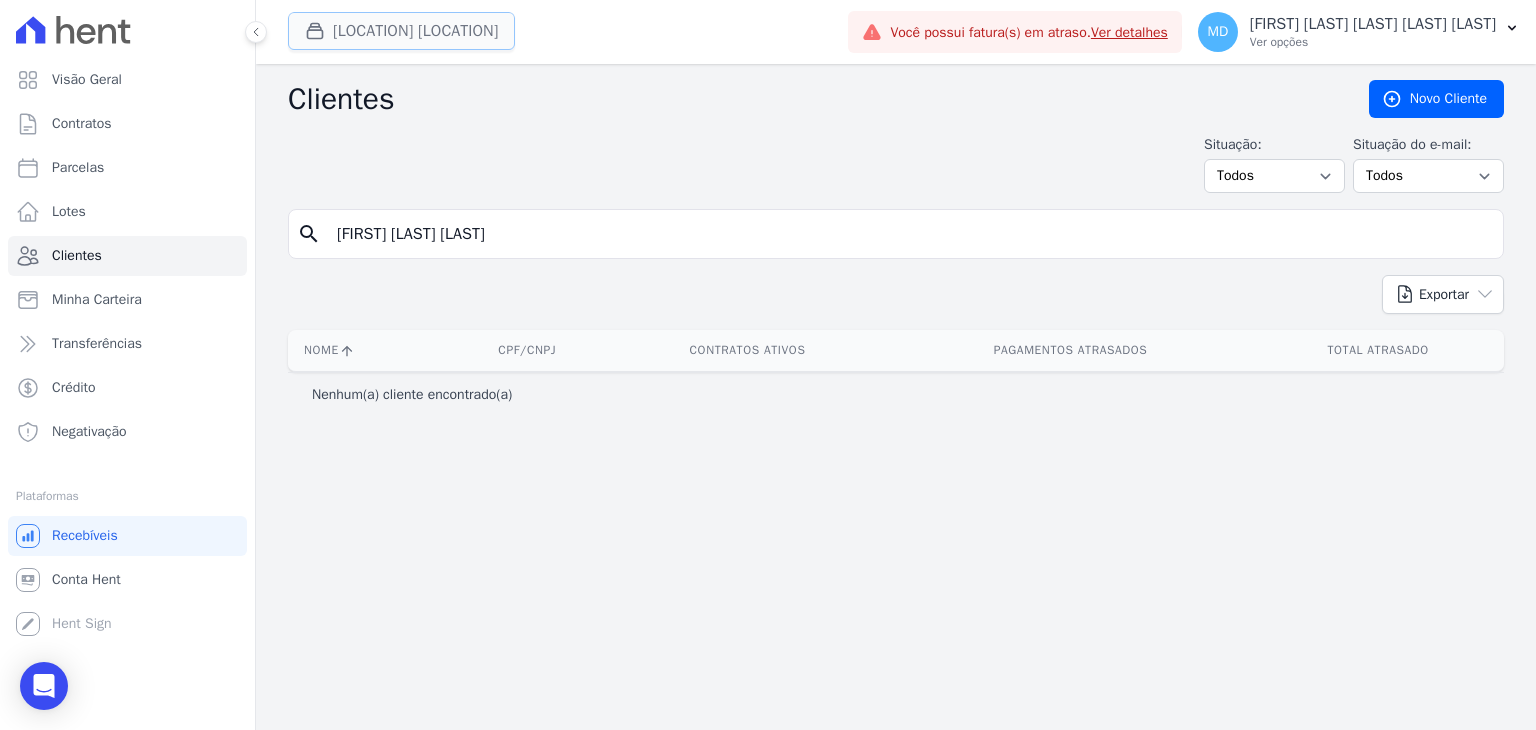 click on "[LOCATION] [LOCATION]" at bounding box center [401, 31] 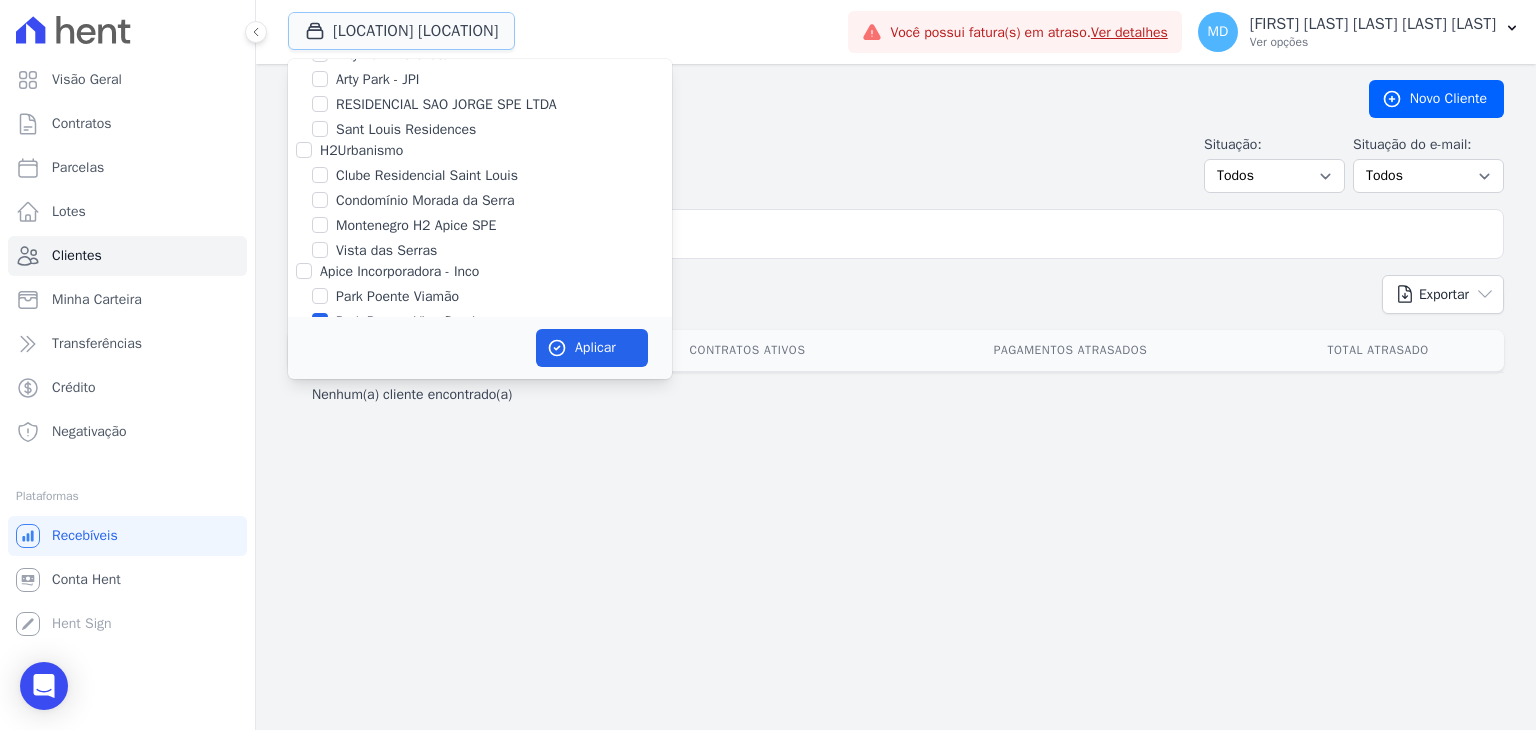 scroll, scrollTop: 86, scrollLeft: 0, axis: vertical 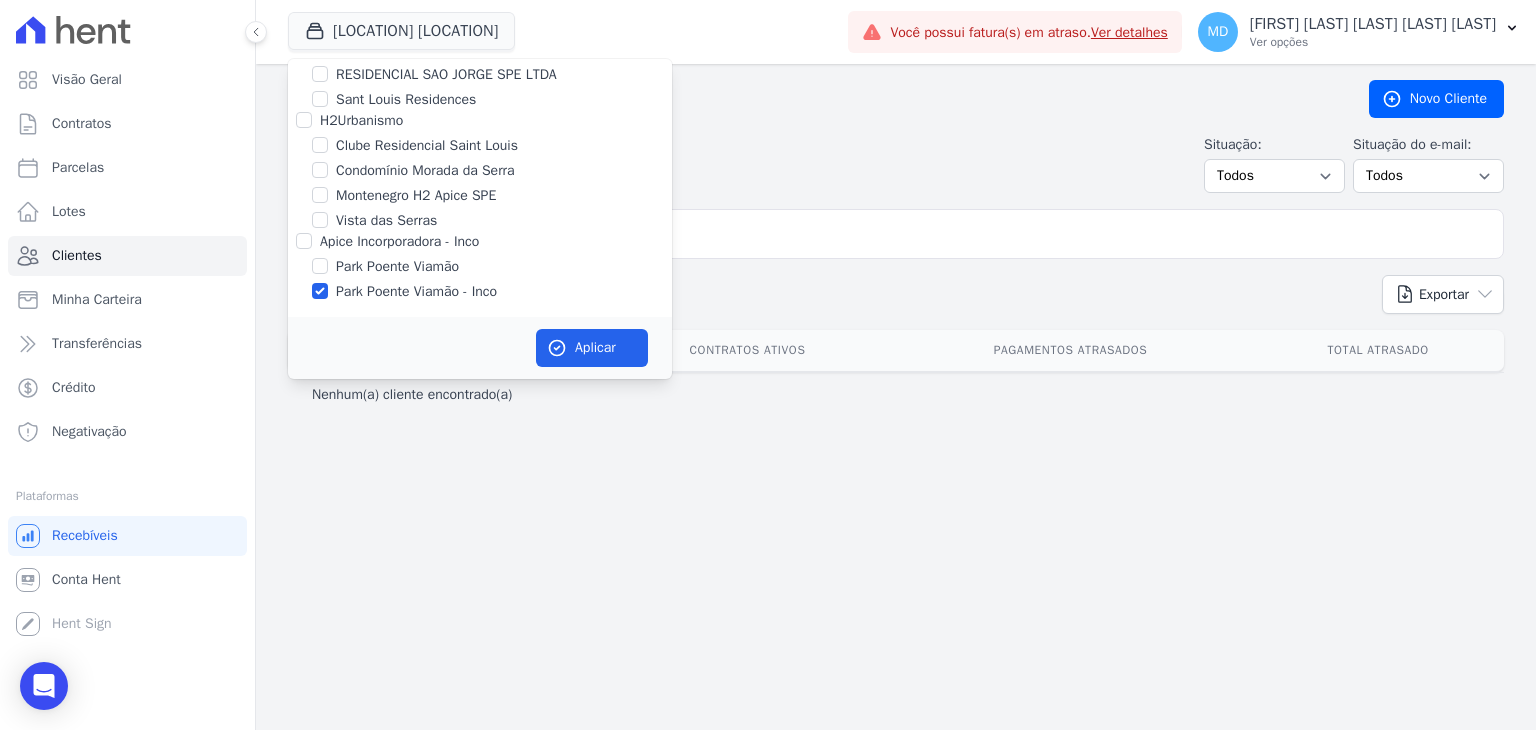 click on "Park Poente Viamão" at bounding box center [397, 266] 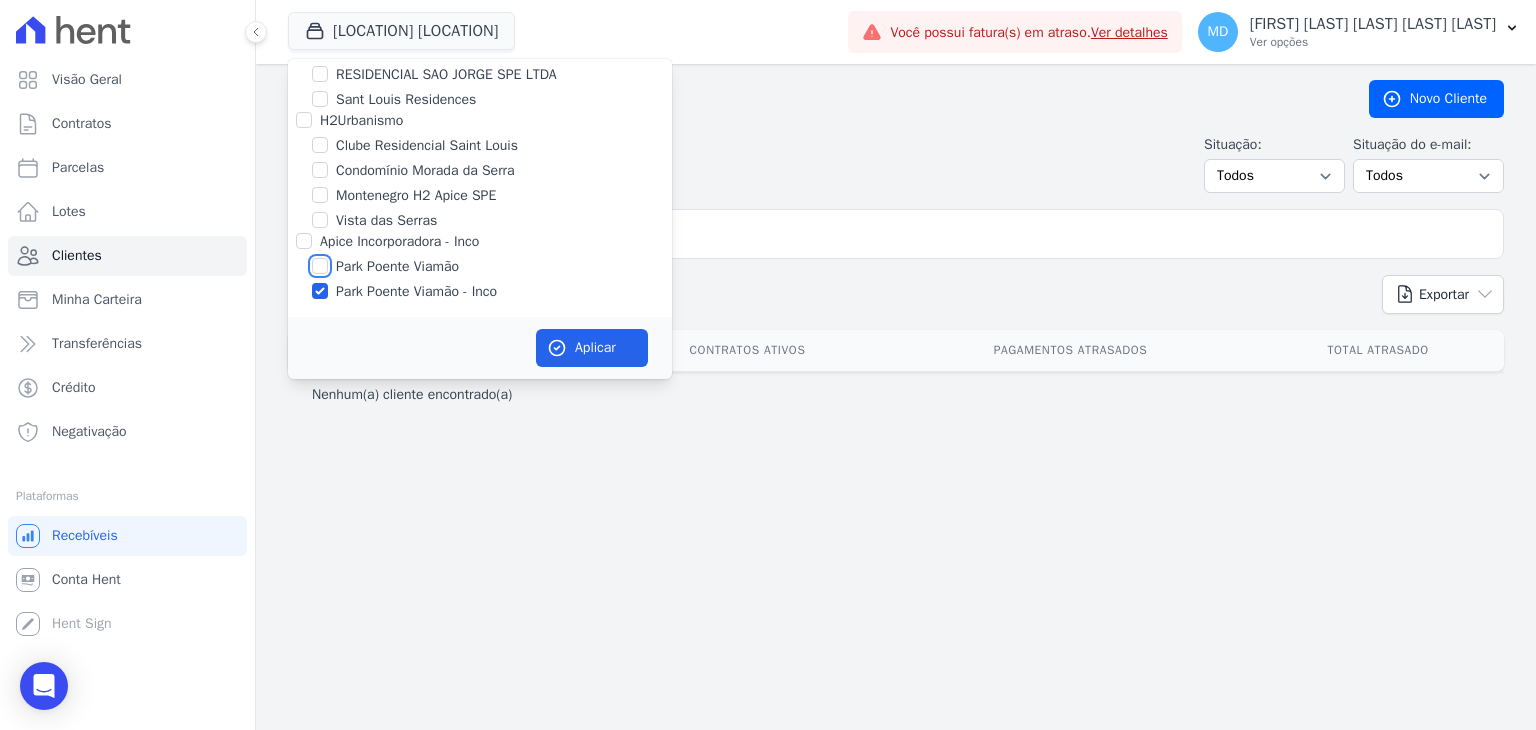 click on "Park Poente Viamão" at bounding box center (320, 266) 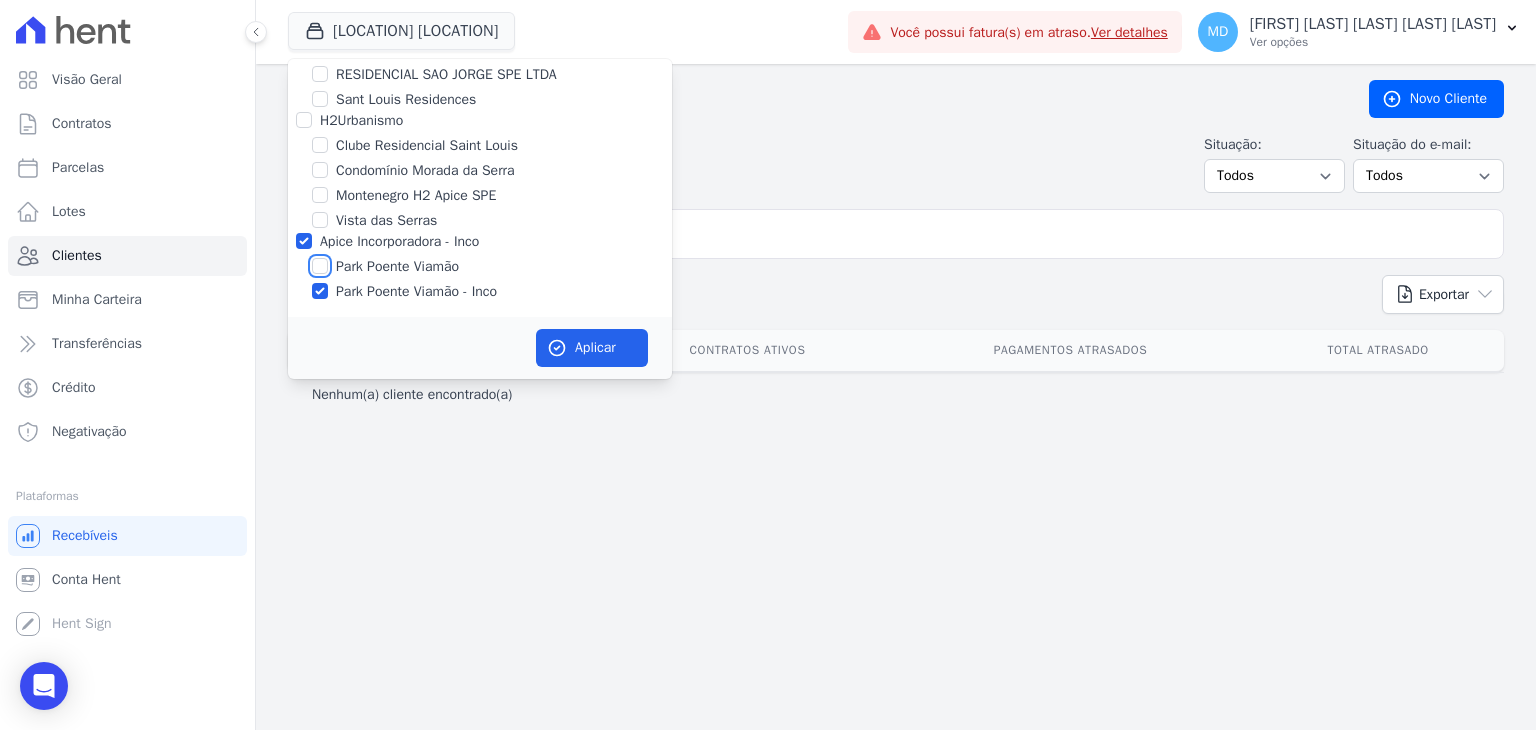 checkbox on "true" 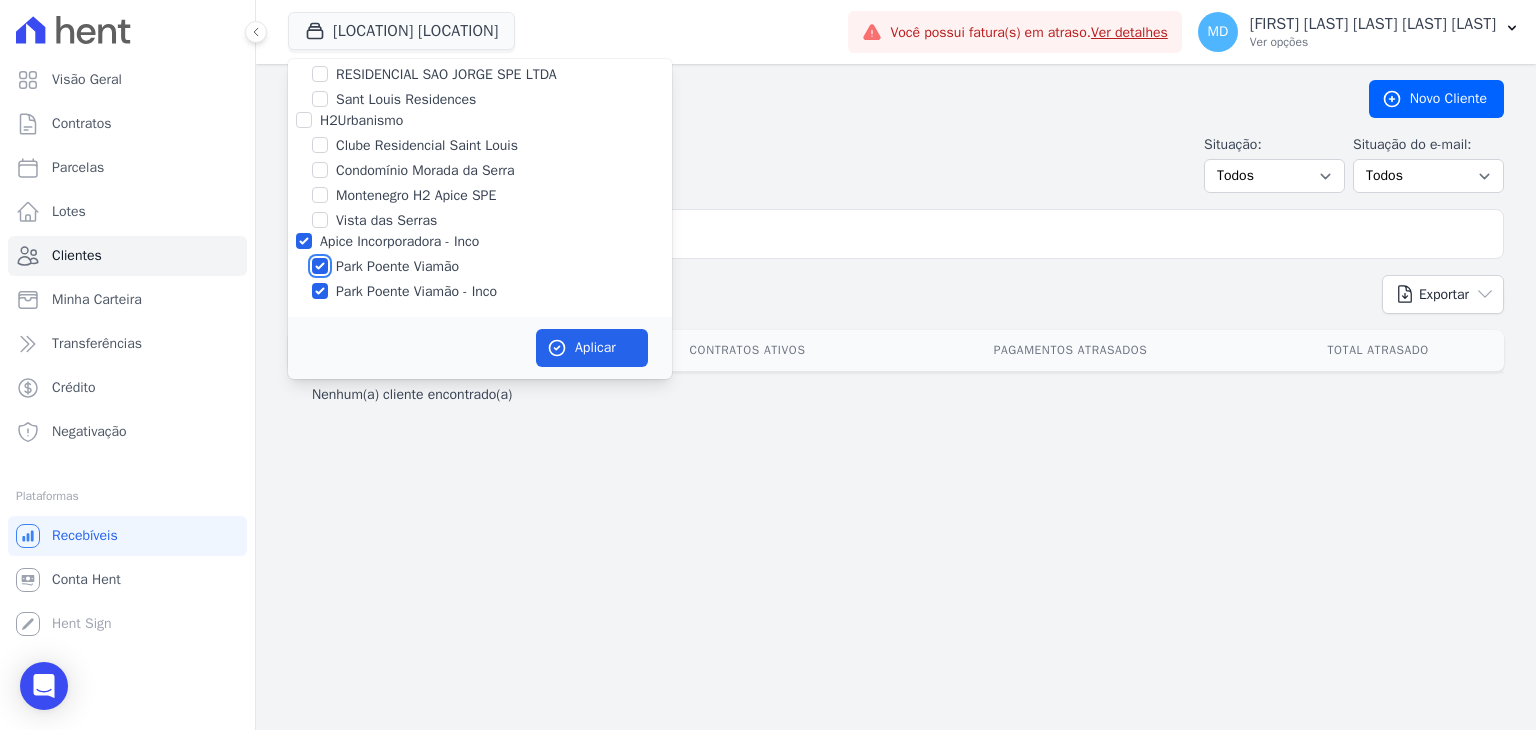 checkbox on "true" 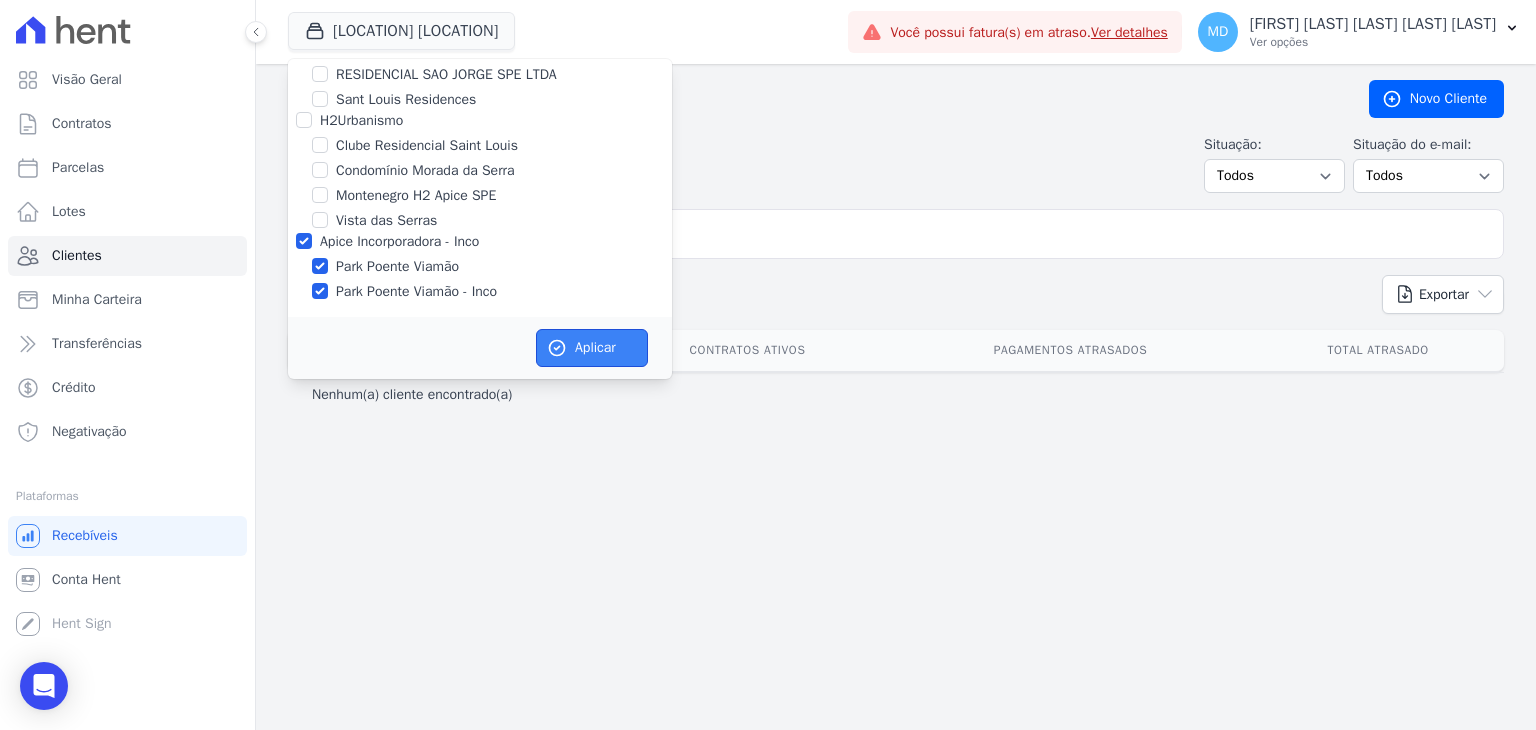 click 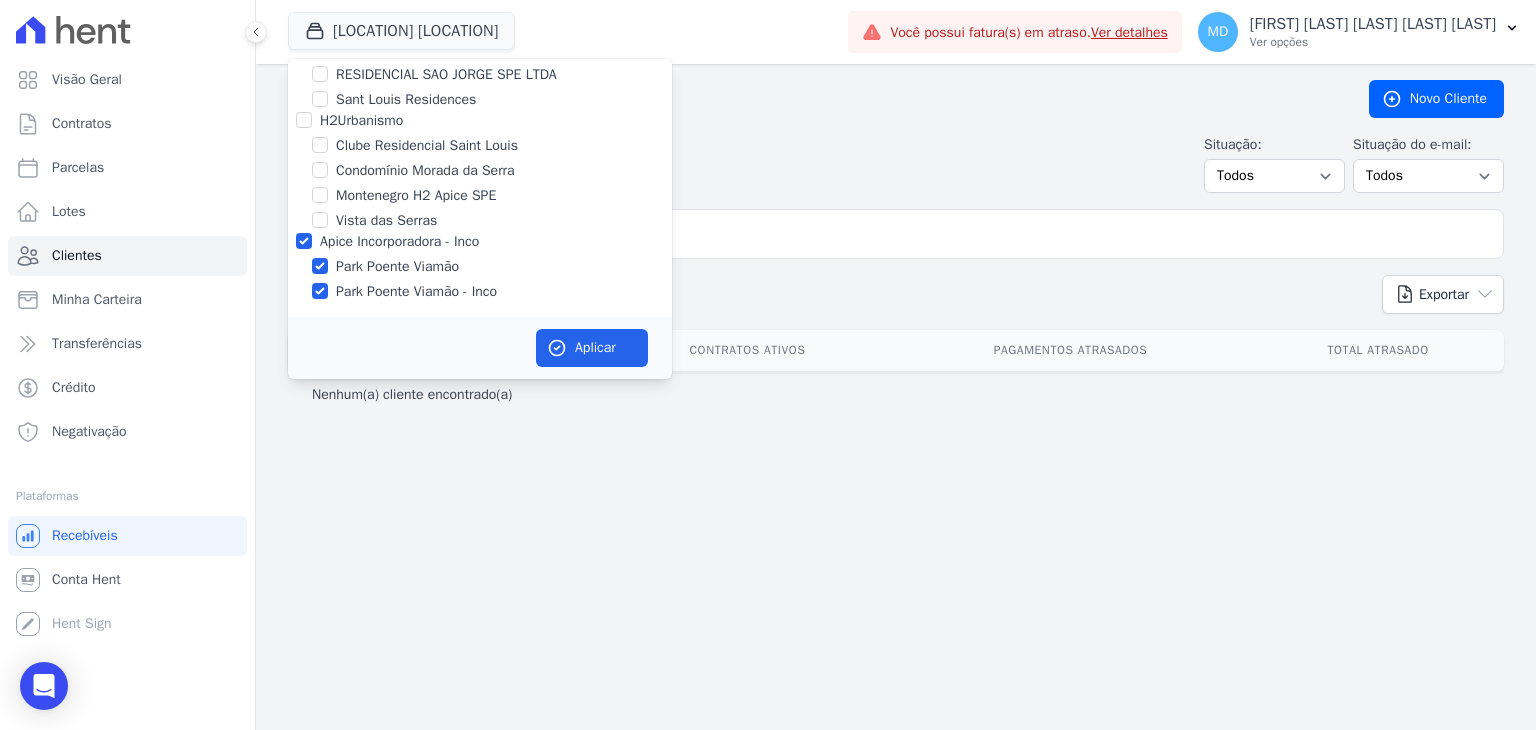 scroll, scrollTop: 82, scrollLeft: 0, axis: vertical 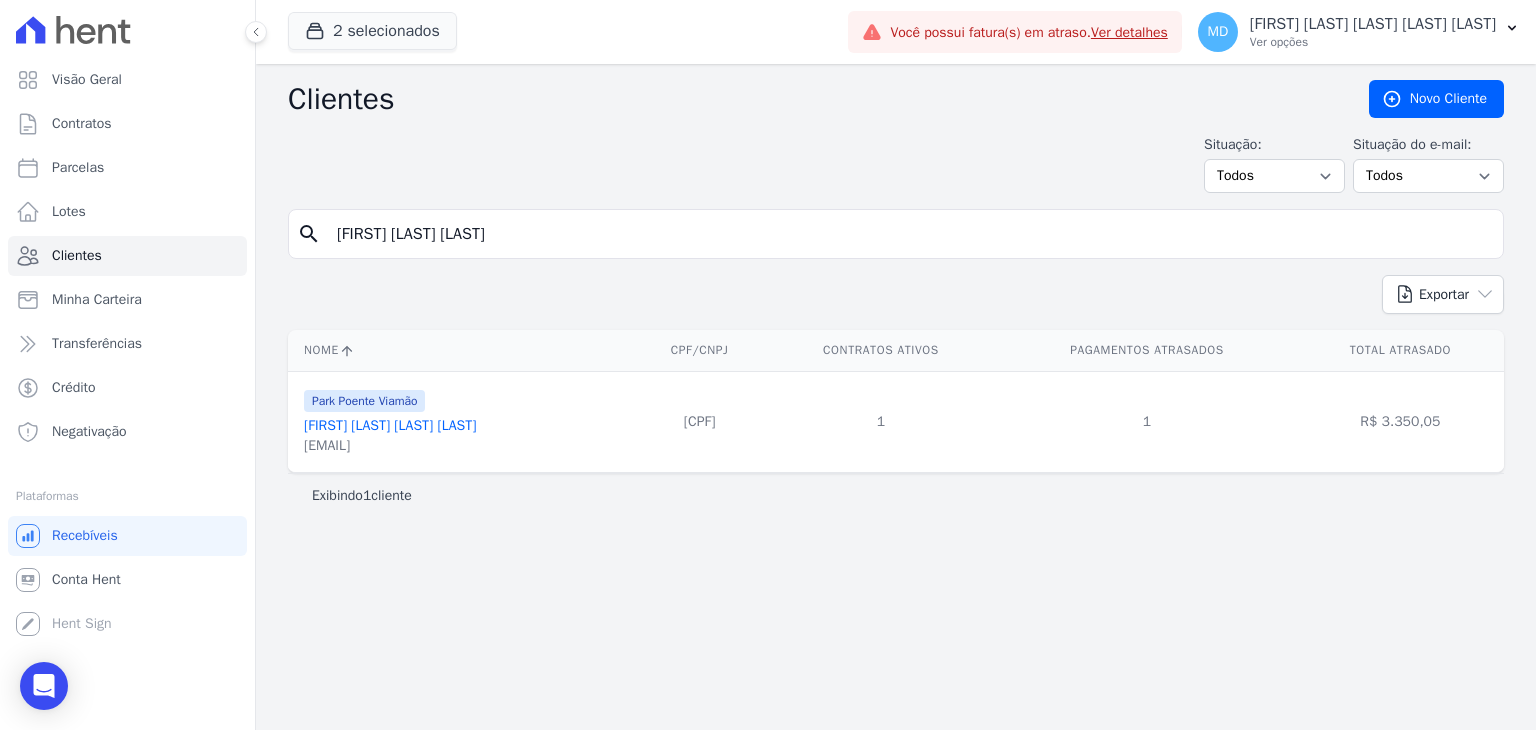 click on "[FIRST] [LAST] [LAST] [LAST]" at bounding box center (390, 425) 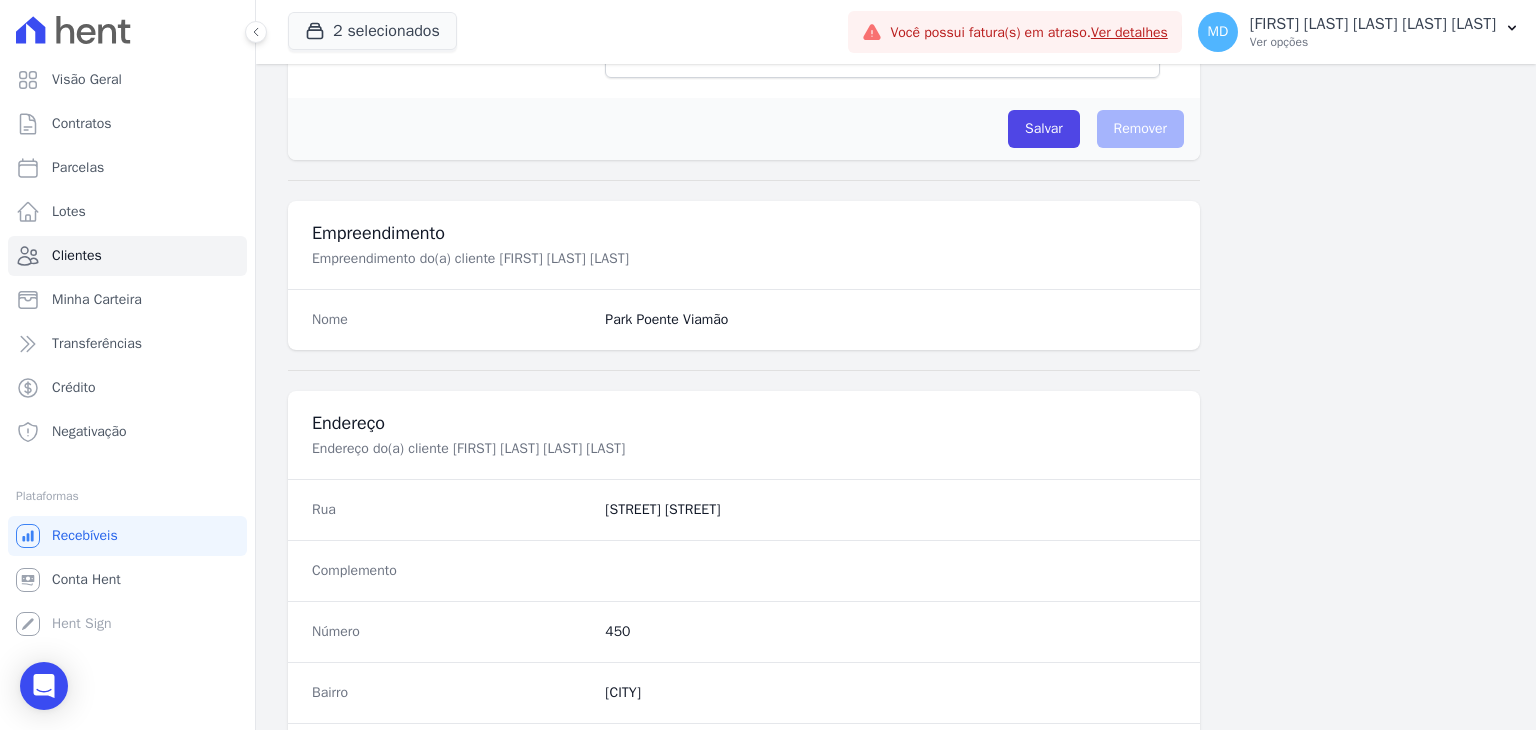 scroll, scrollTop: 1135, scrollLeft: 0, axis: vertical 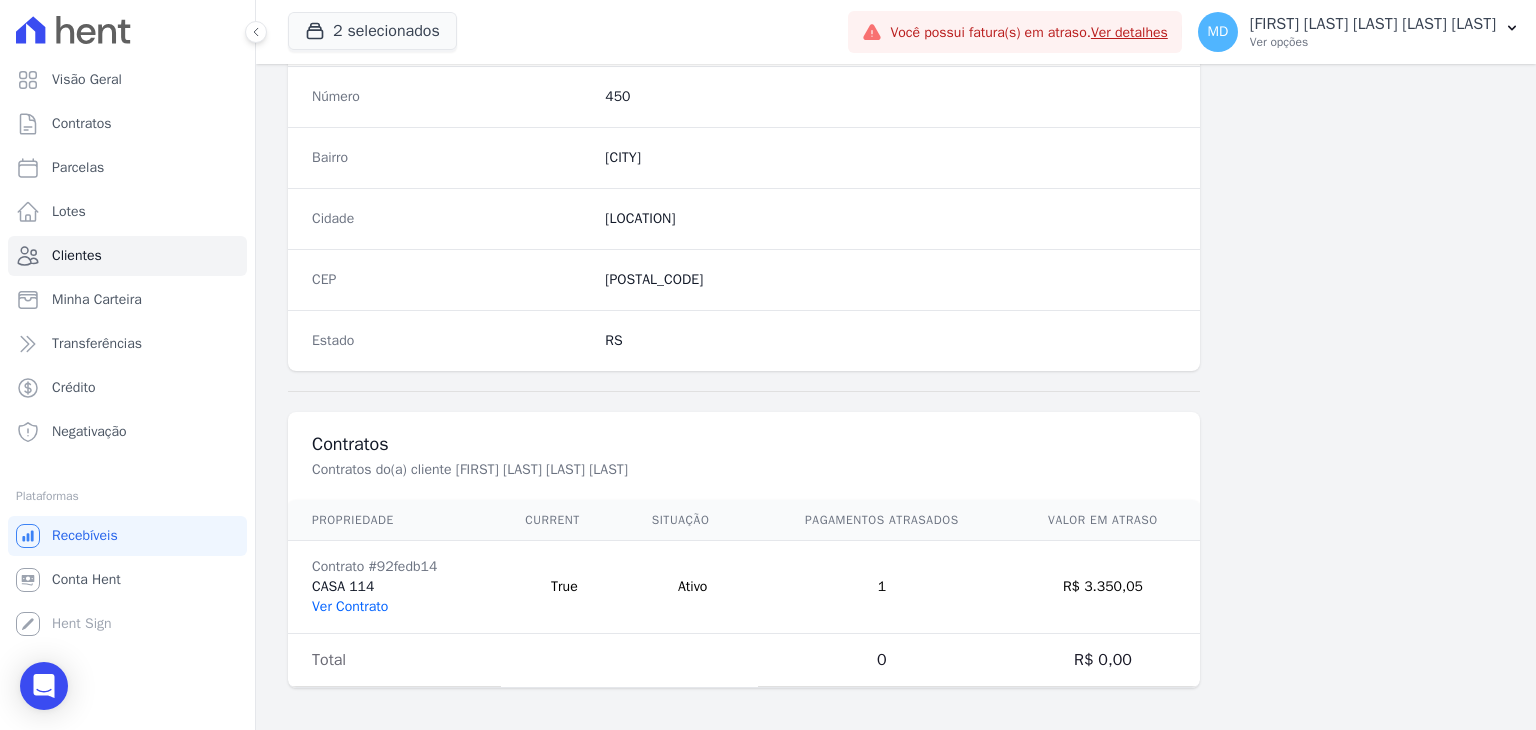 click on "Ver Contrato" at bounding box center [350, 606] 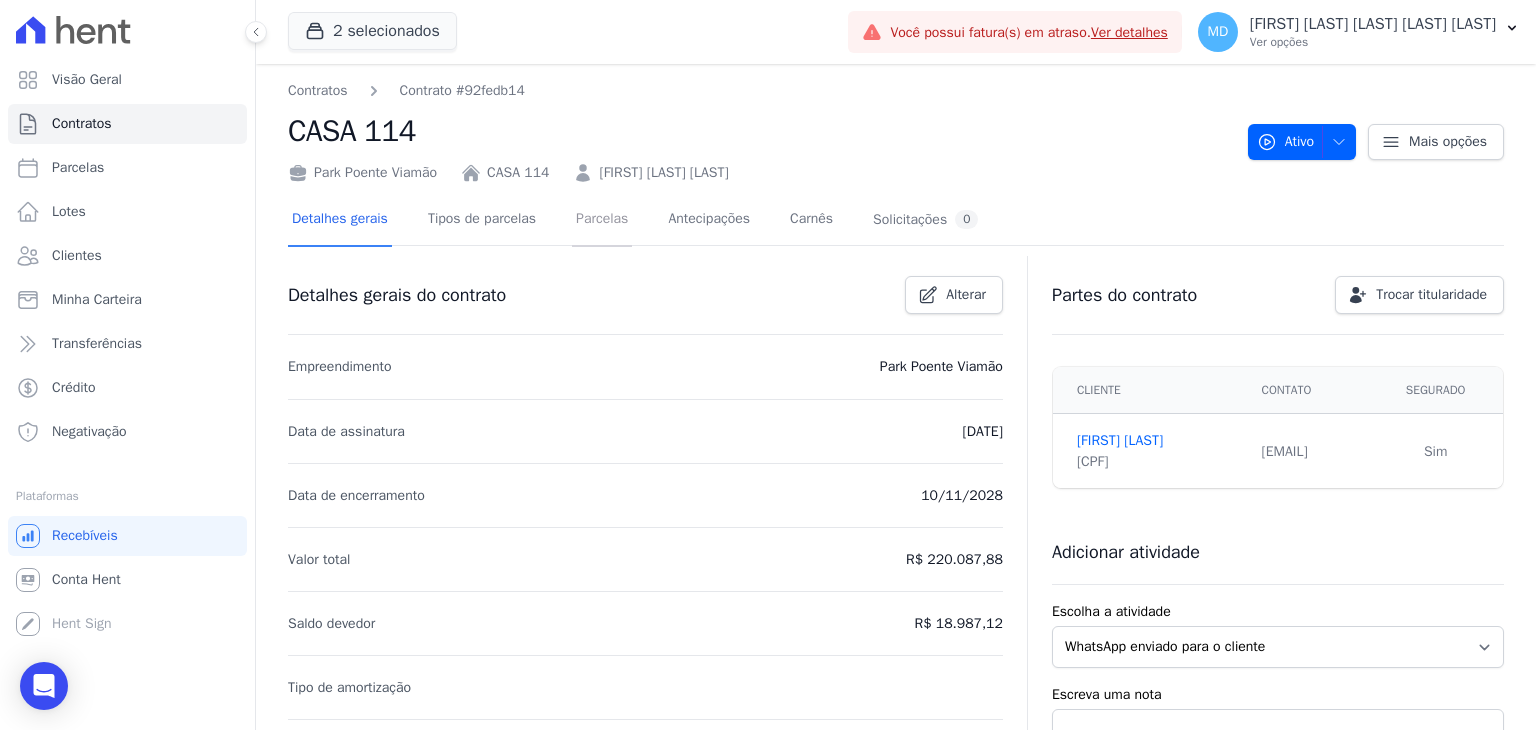 click on "Parcelas" at bounding box center (602, 220) 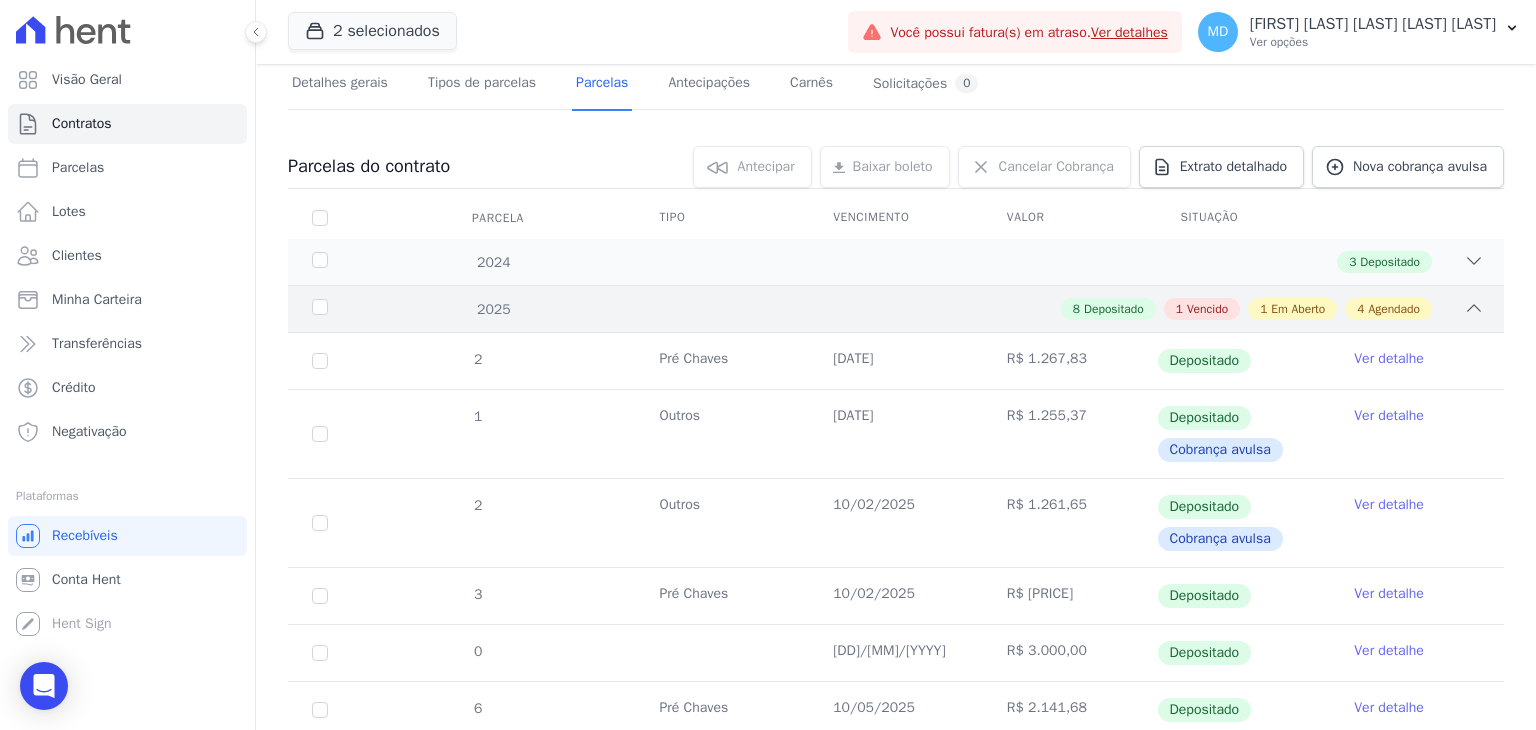 scroll, scrollTop: 0, scrollLeft: 0, axis: both 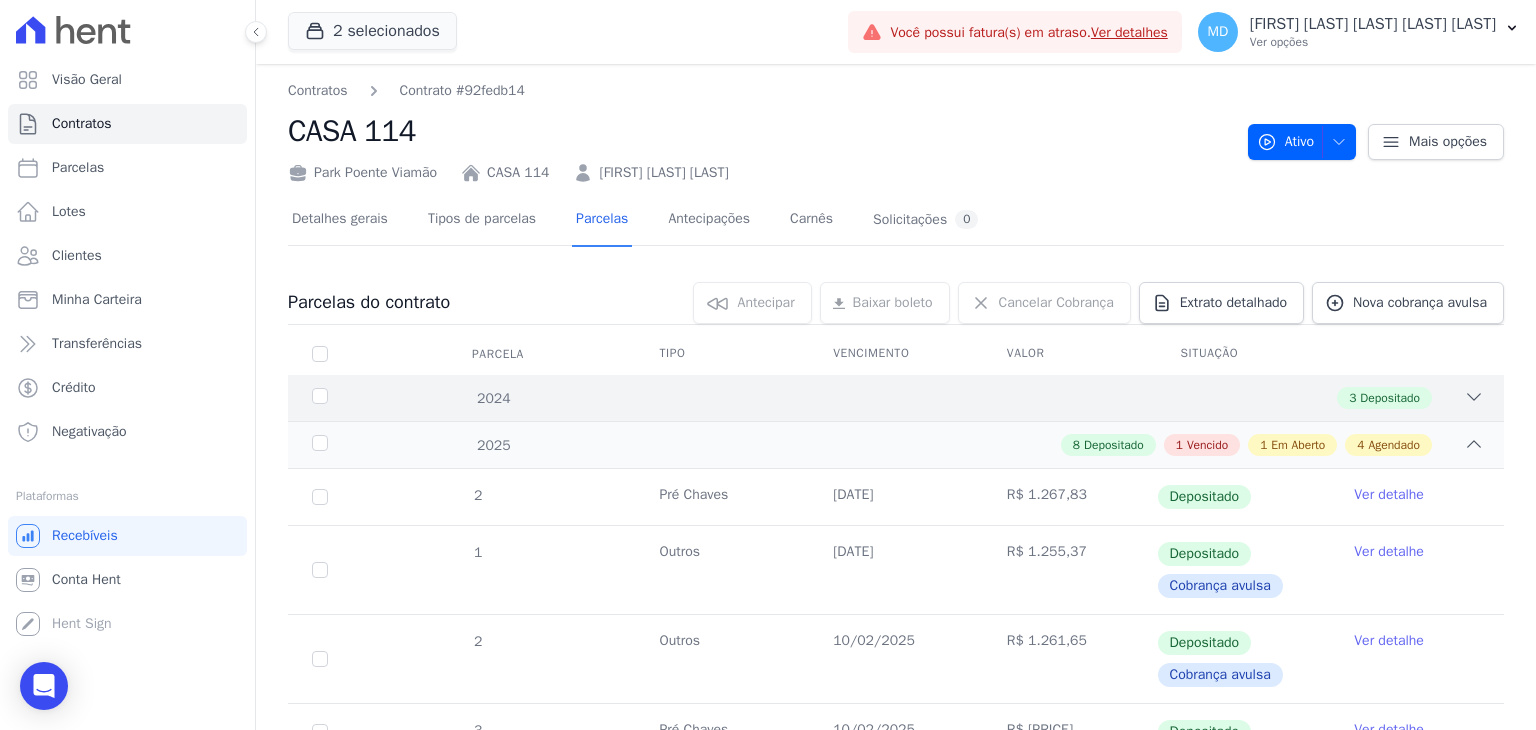 click on "3
Depositado" at bounding box center (1384, 398) 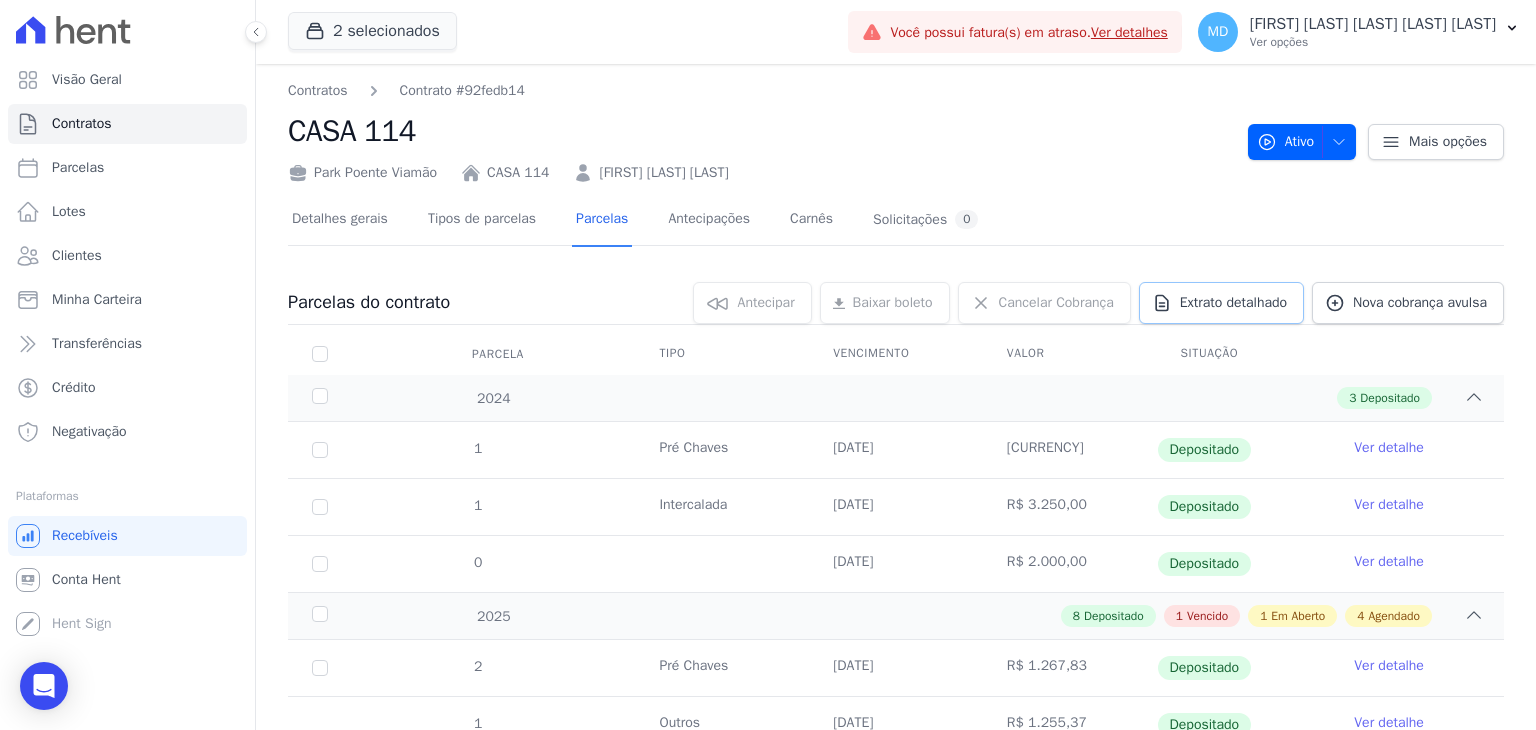 click on "Extrato detalhado" at bounding box center (1233, 303) 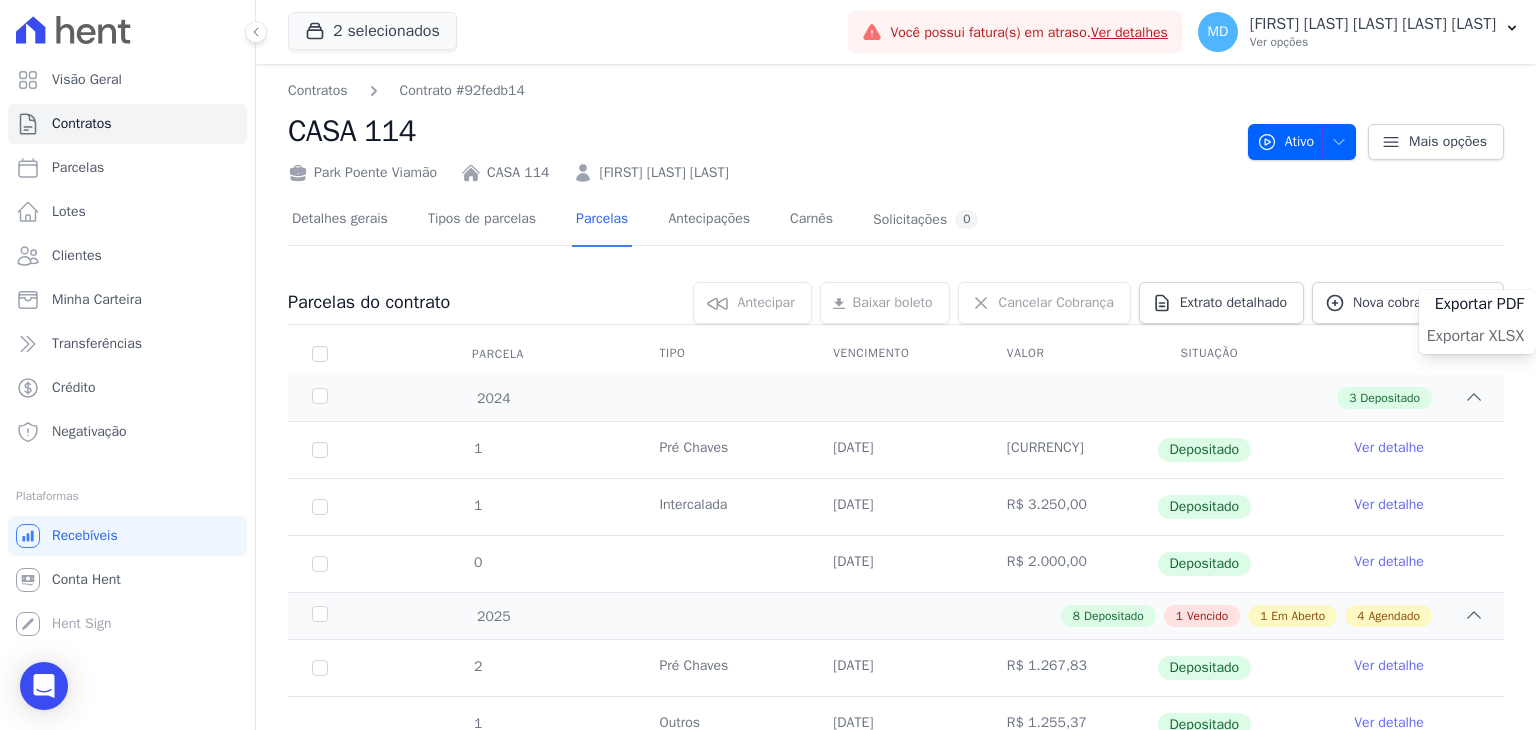 click on "Exportar XLSX" at bounding box center [1475, 336] 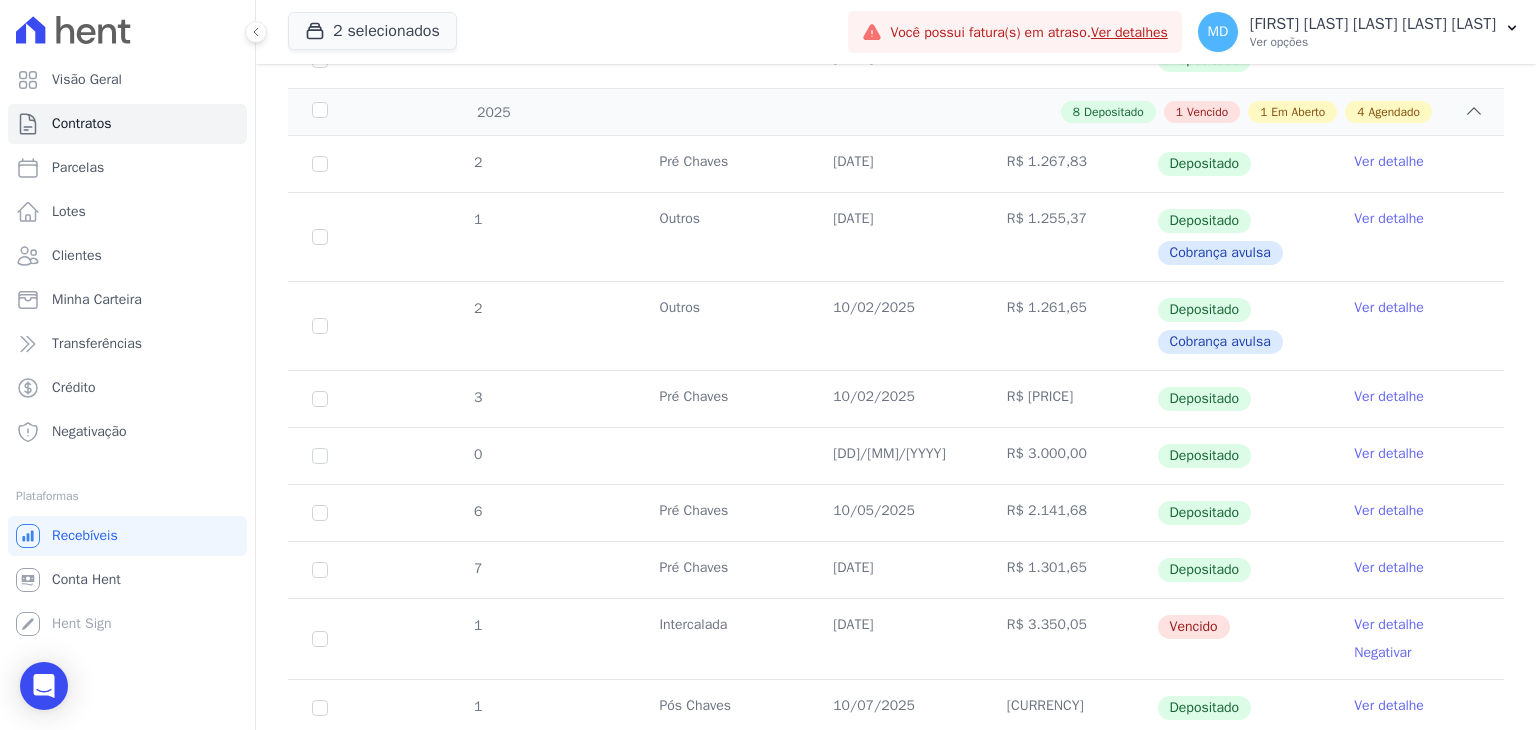 scroll, scrollTop: 600, scrollLeft: 0, axis: vertical 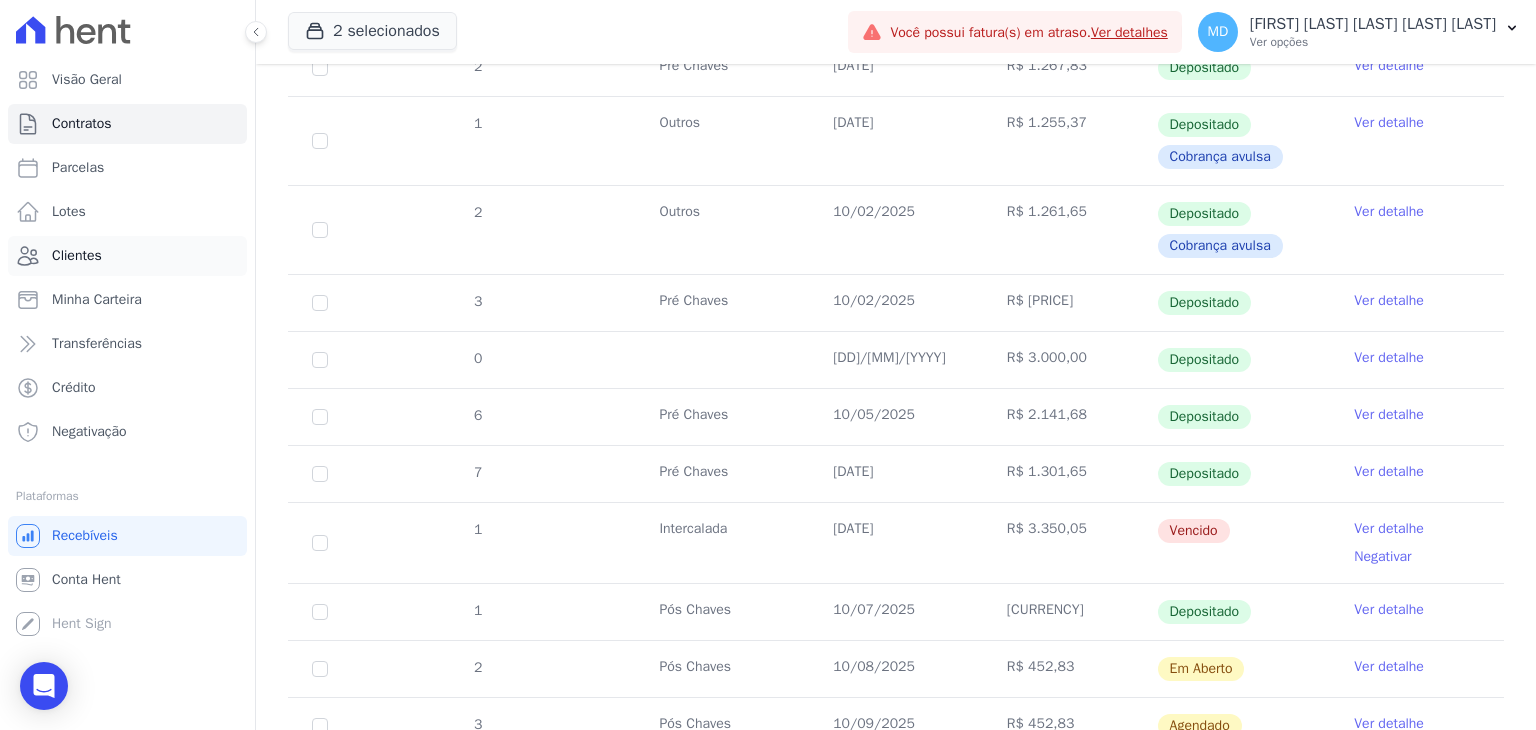 click on "Clientes" at bounding box center (127, 256) 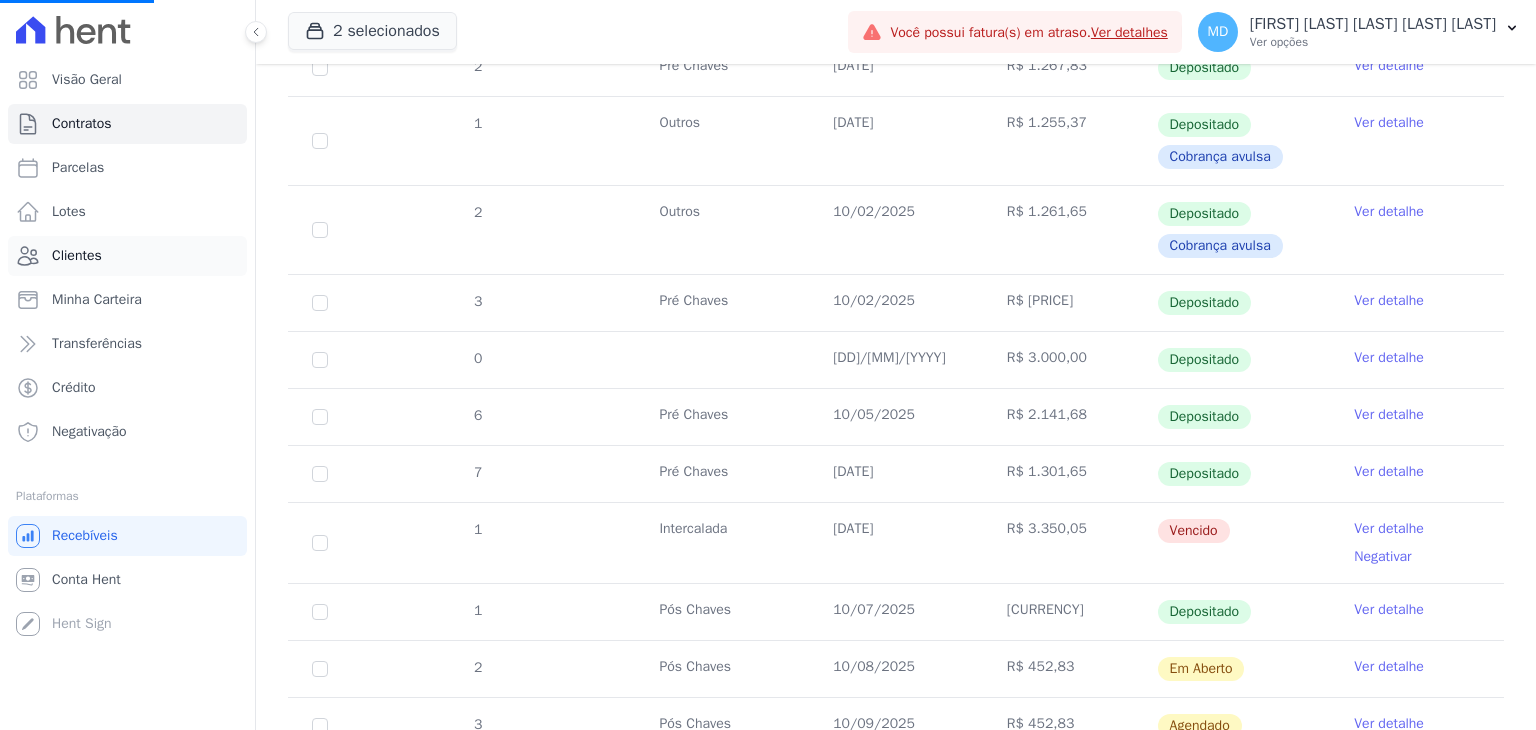 click on "Clientes" at bounding box center [127, 256] 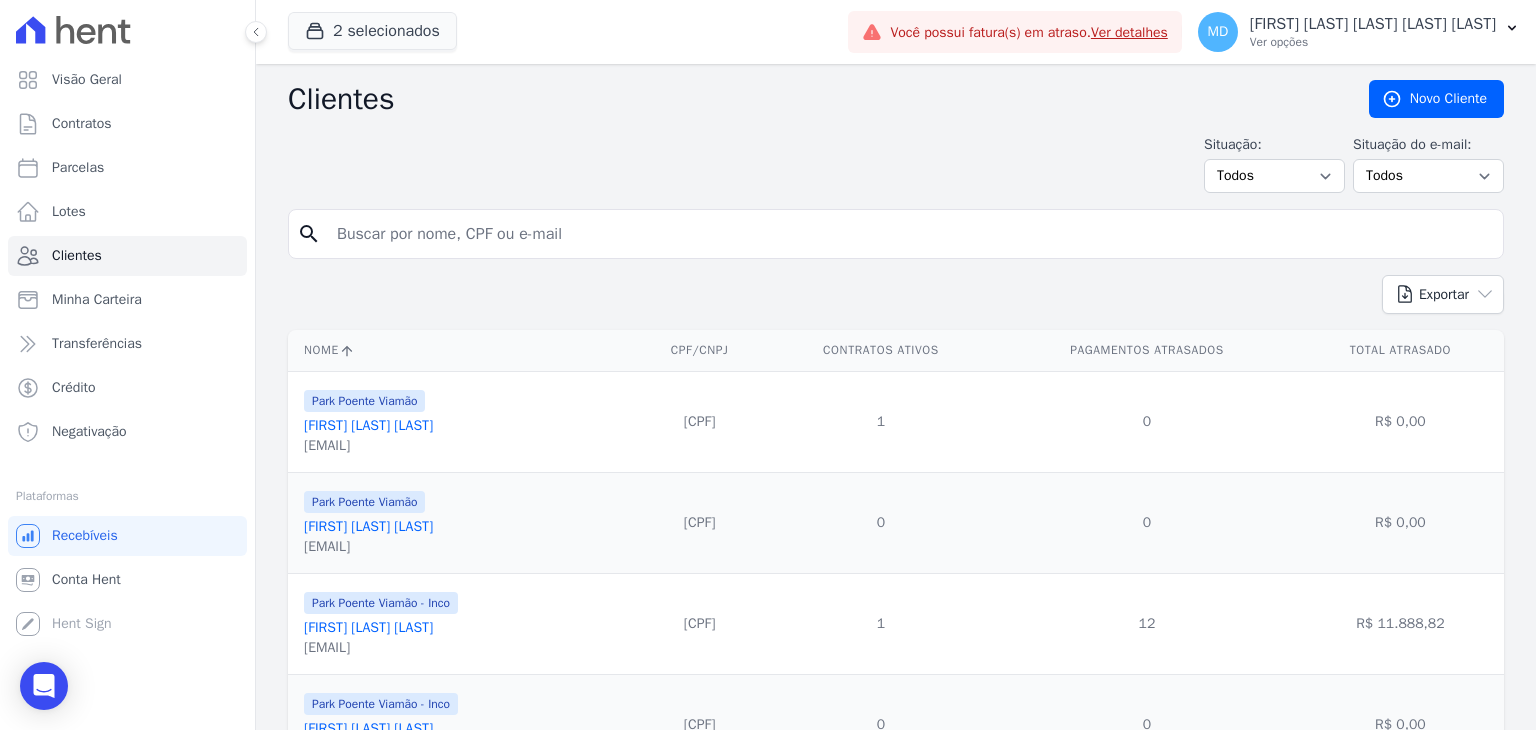 click at bounding box center [910, 234] 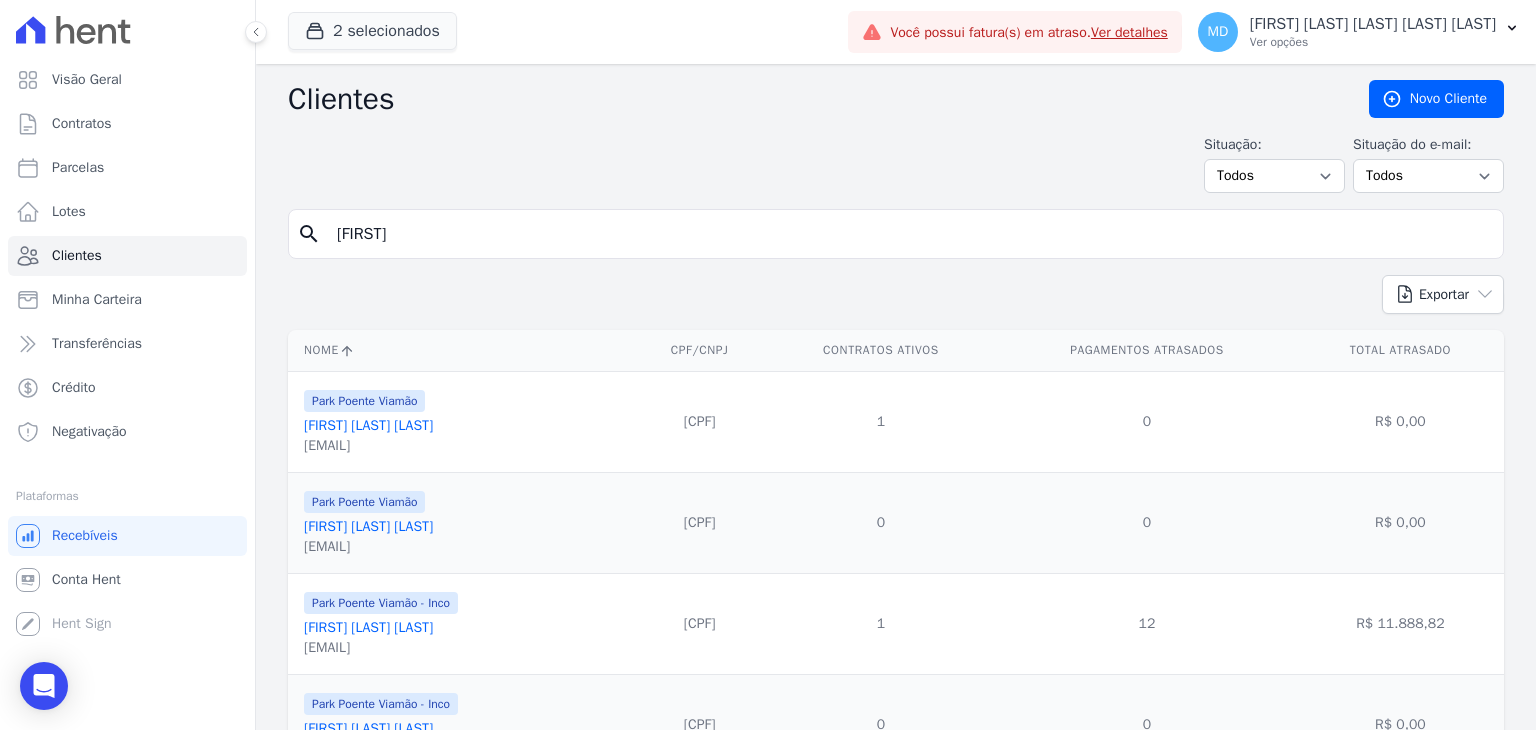 type on "[FIRST]" 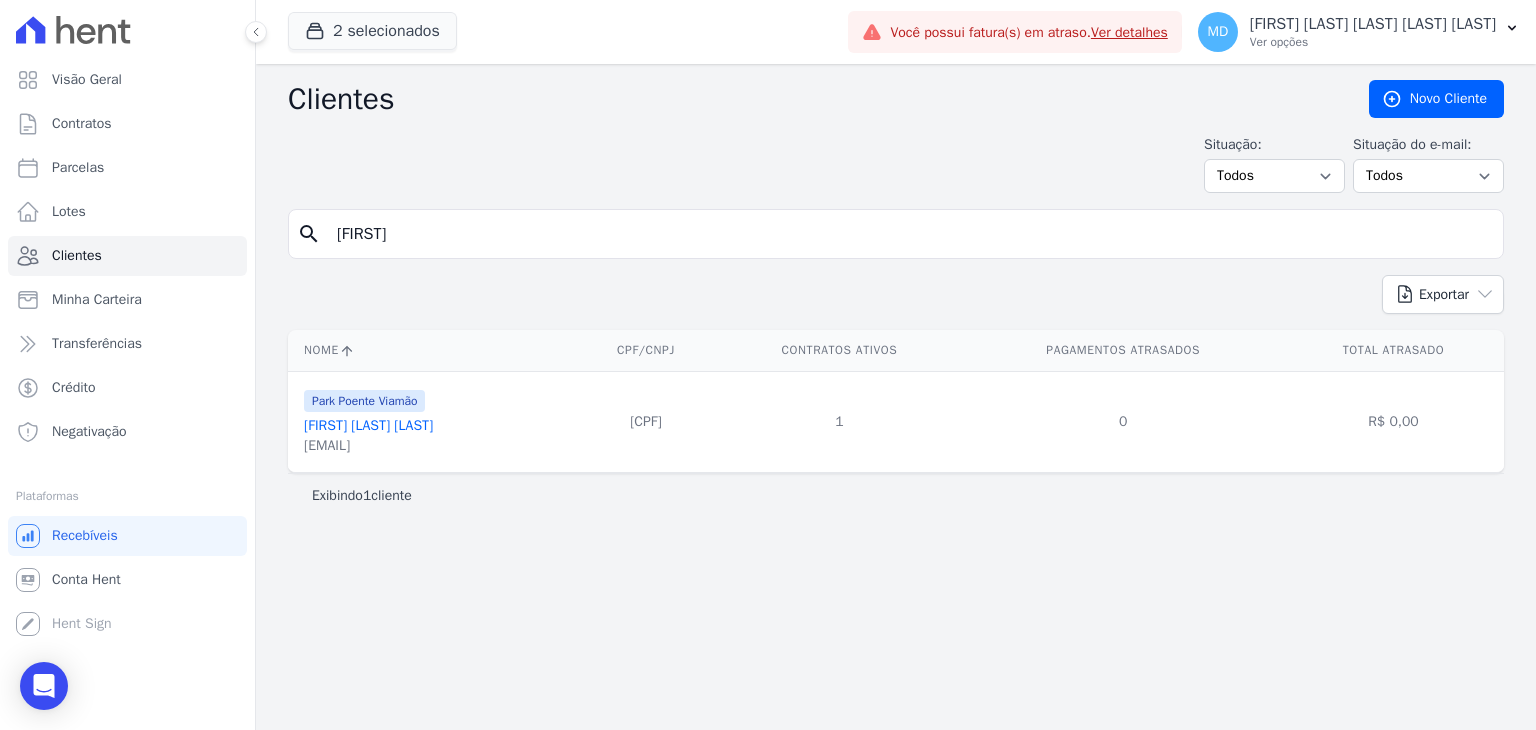 click on "[FIRST]" at bounding box center [910, 234] 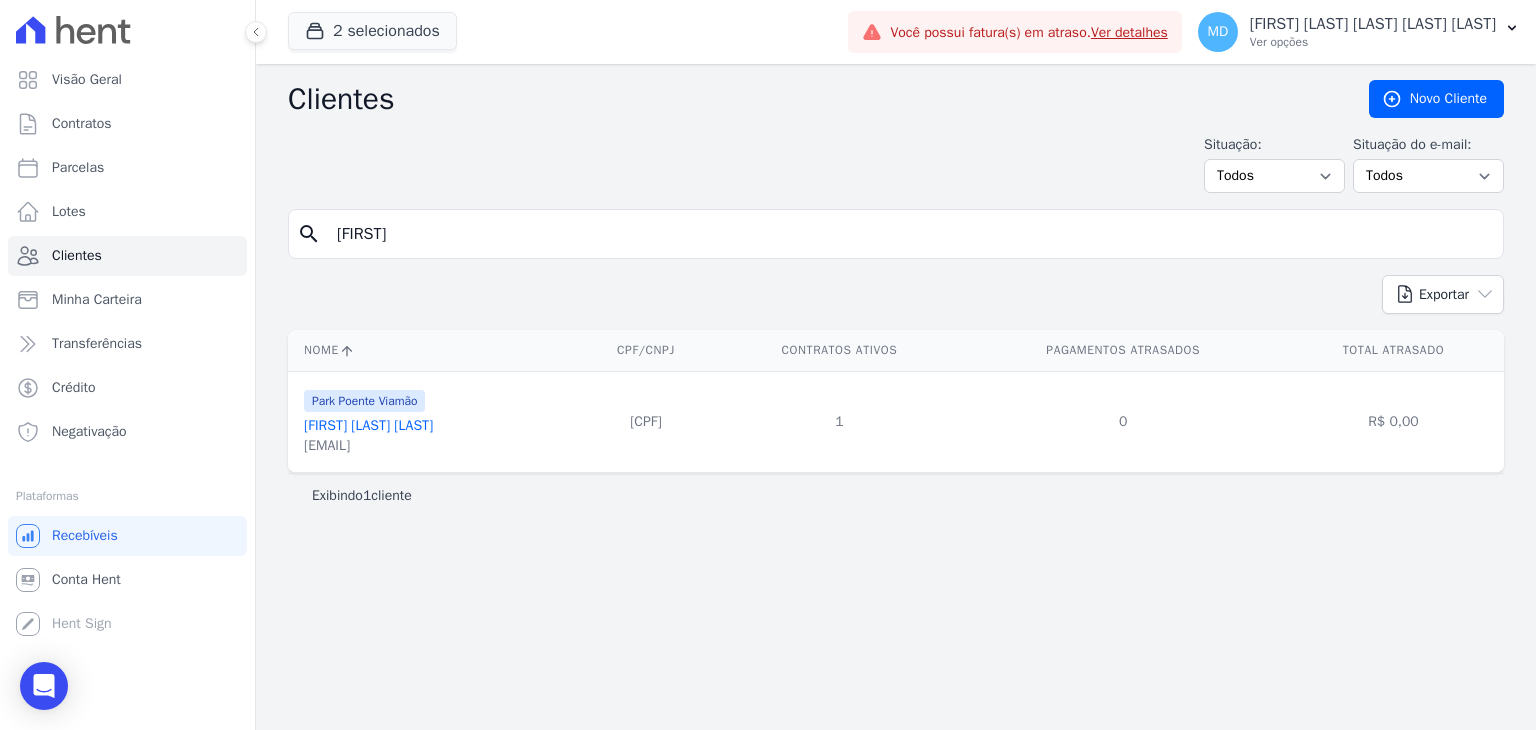 type on "[FIRST]" 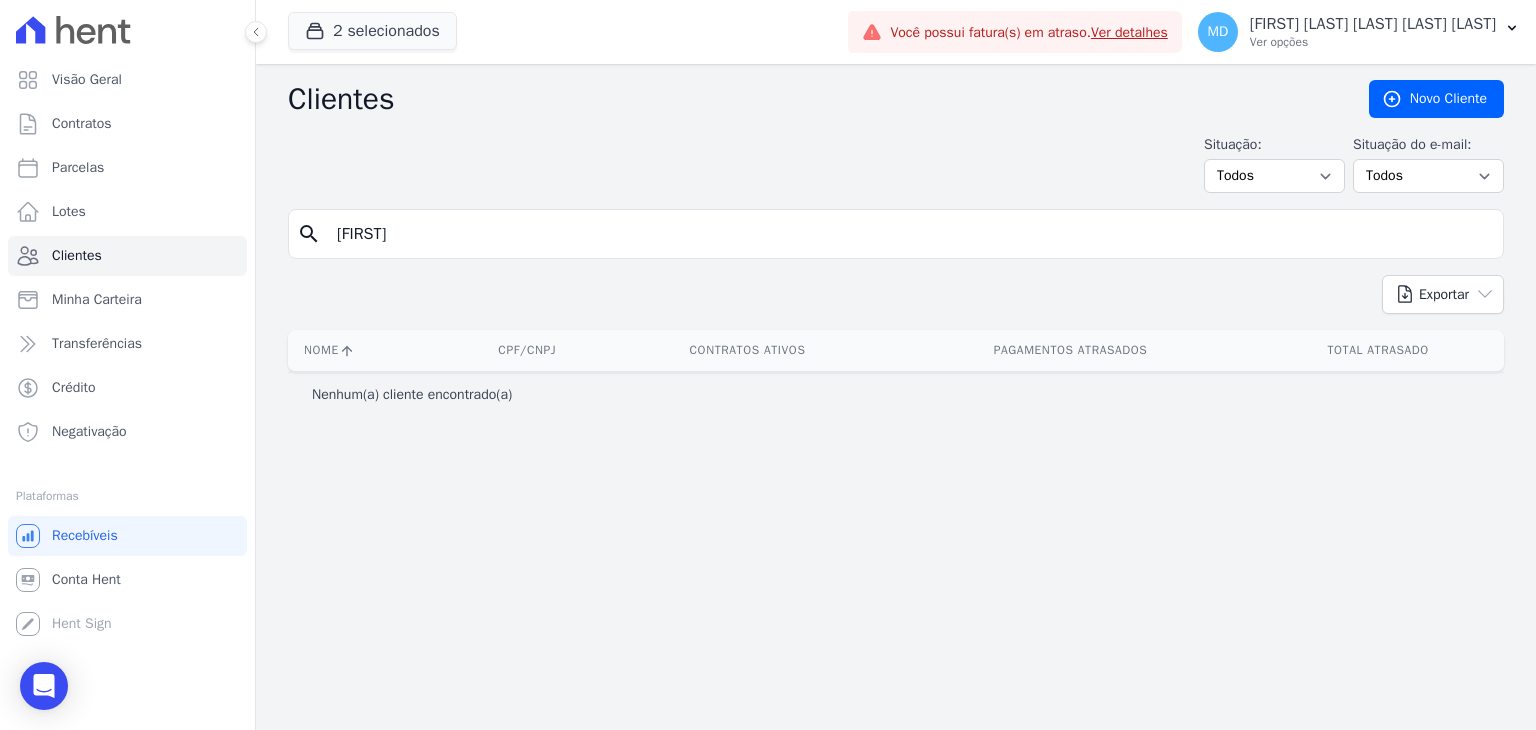 click on "[FIRST]" at bounding box center [910, 234] 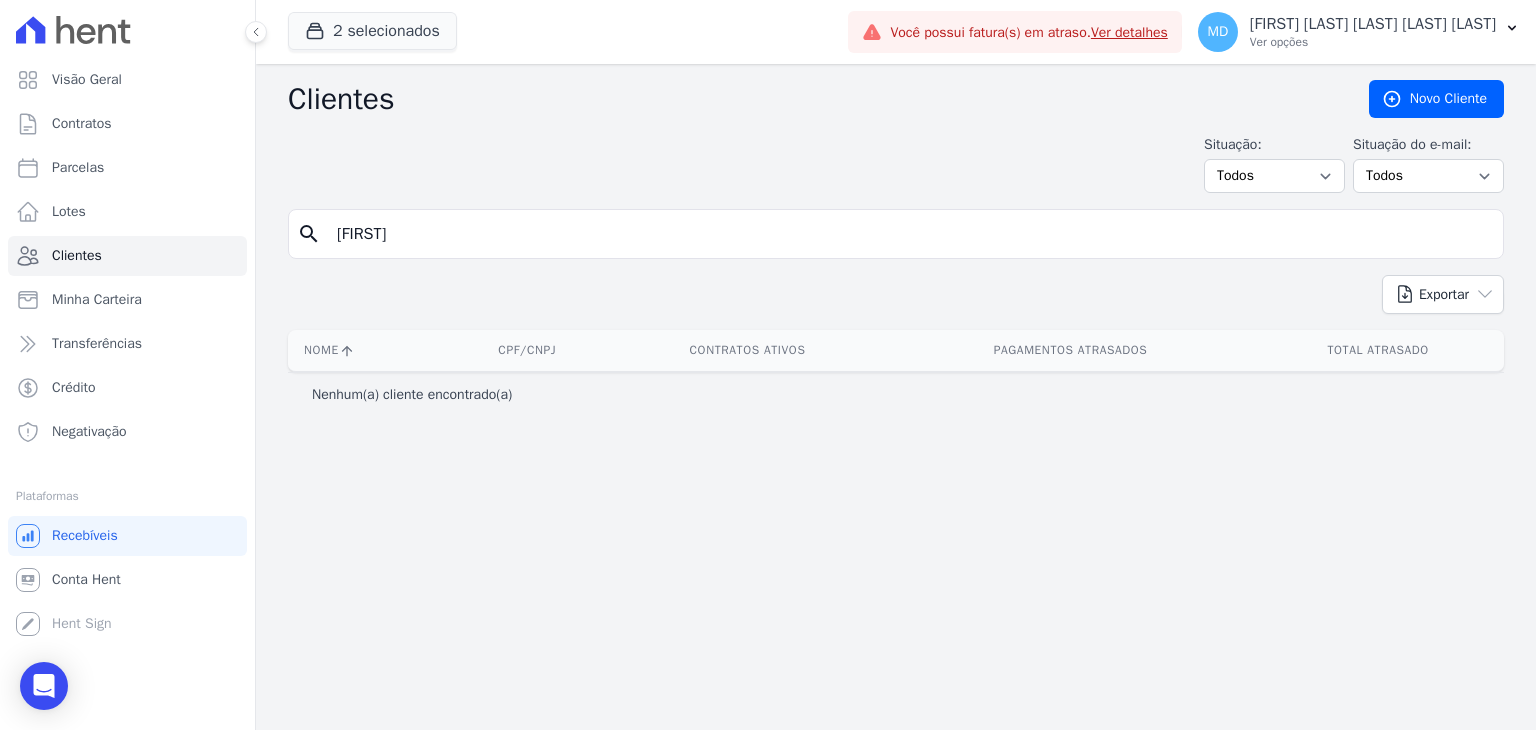 type on "[FIRST]" 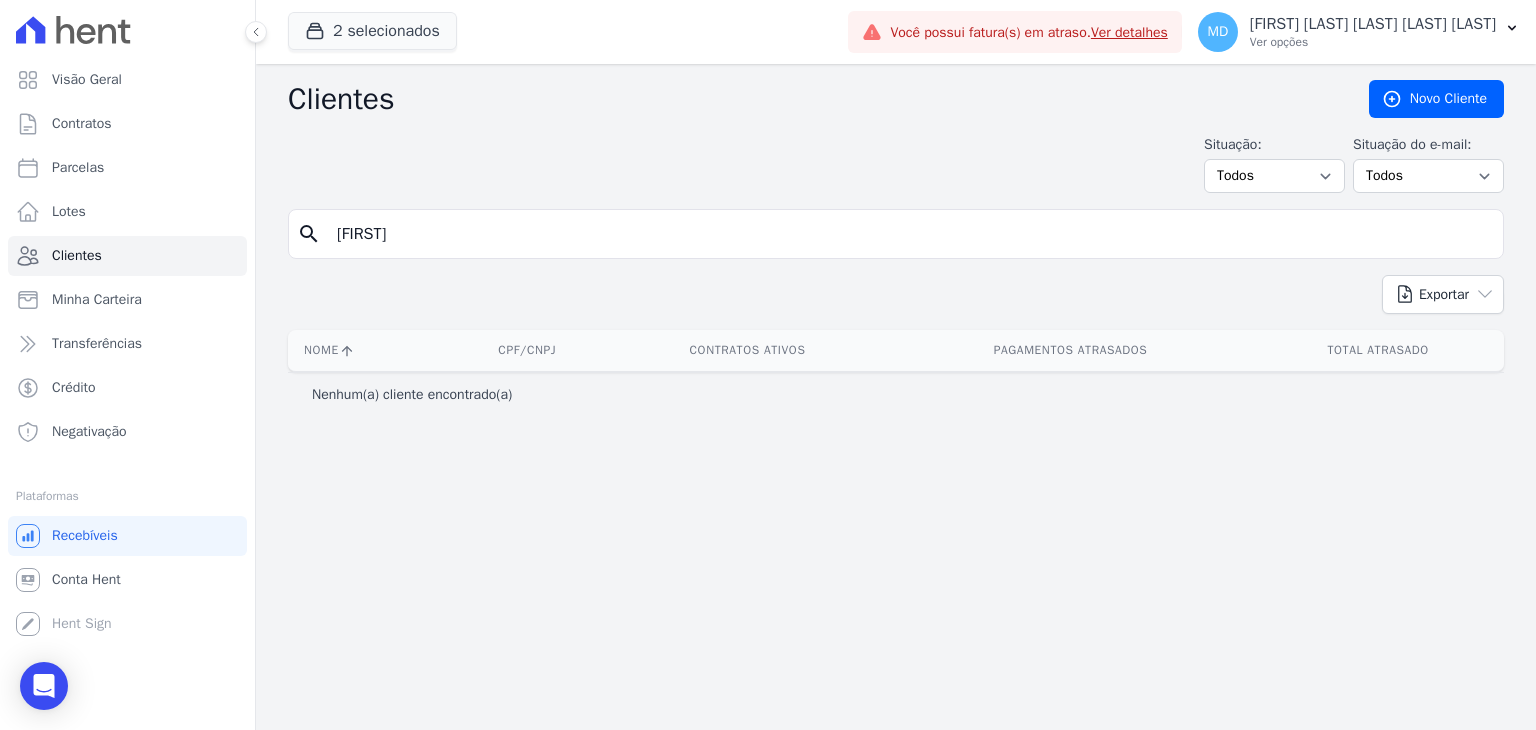click on "[FIRST]" at bounding box center (910, 234) 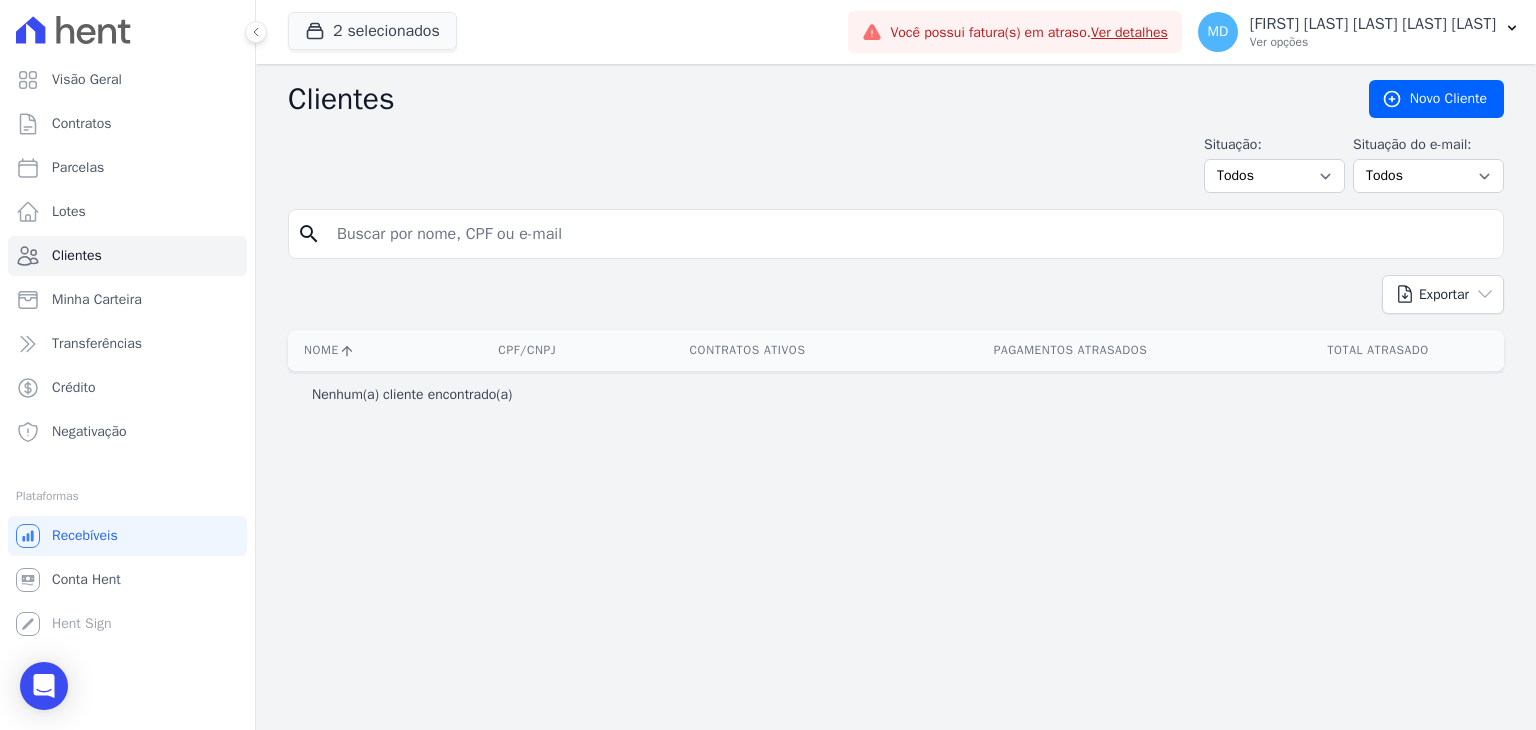 click at bounding box center (910, 234) 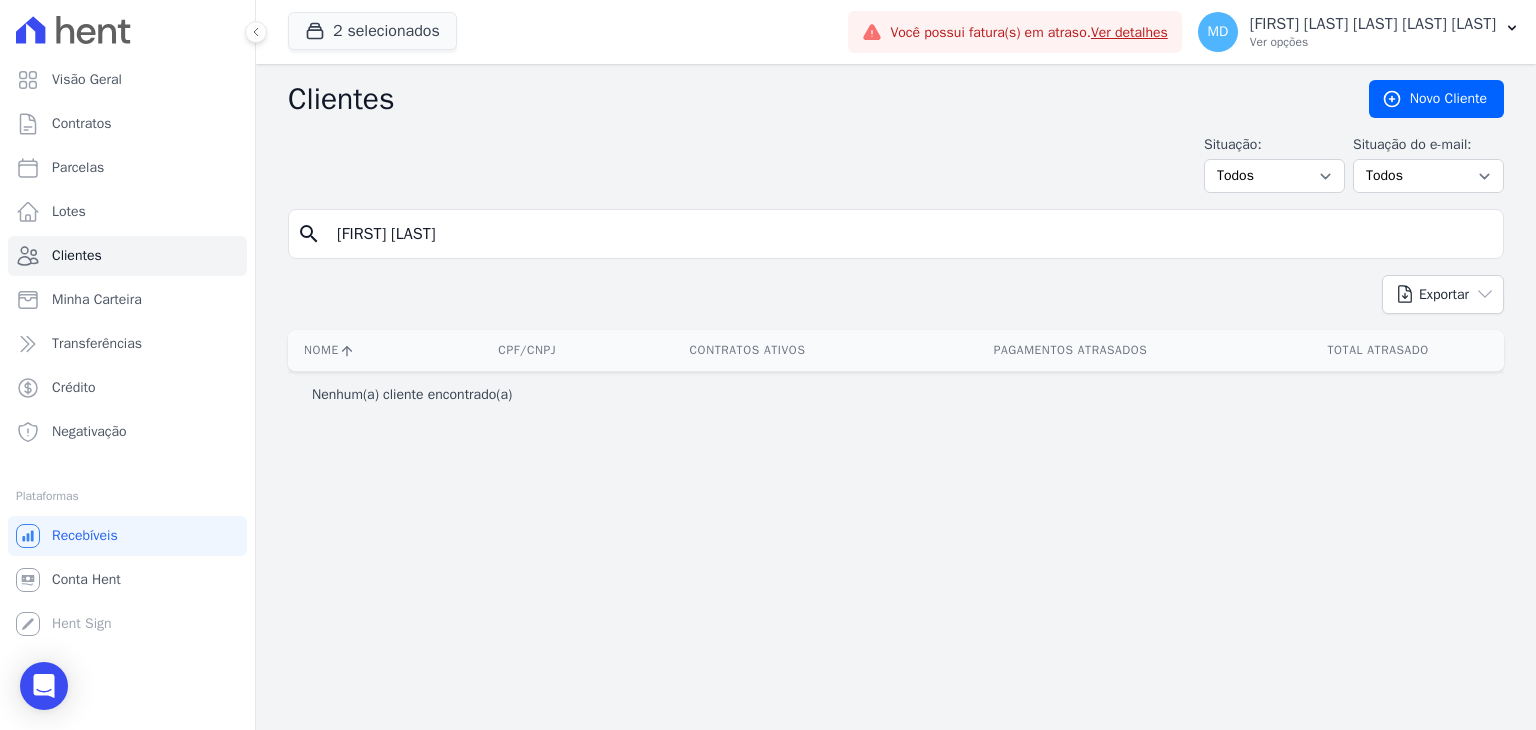 type on "[FIRST] [LAST]" 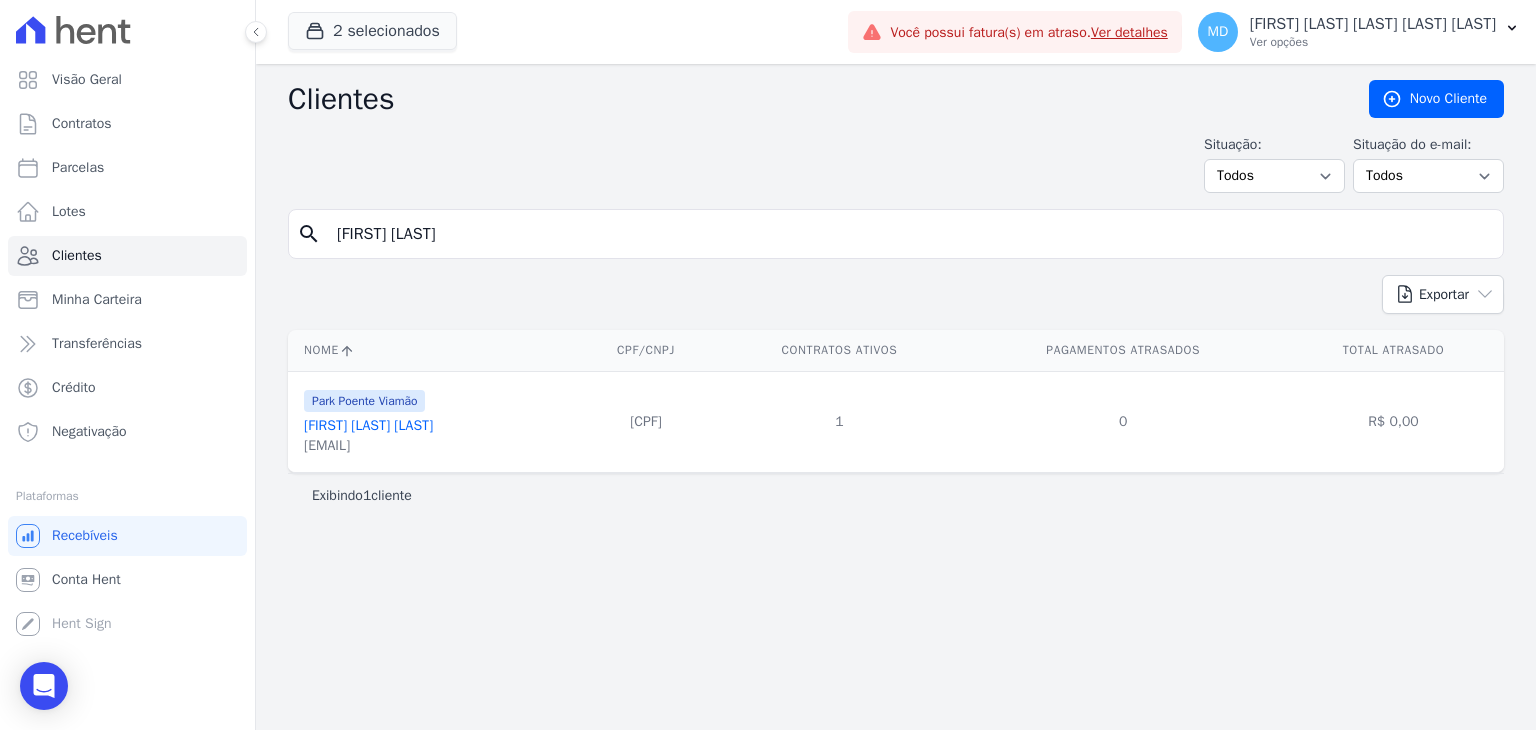 click on "[FIRST] [LAST] [LAST]" at bounding box center (368, 425) 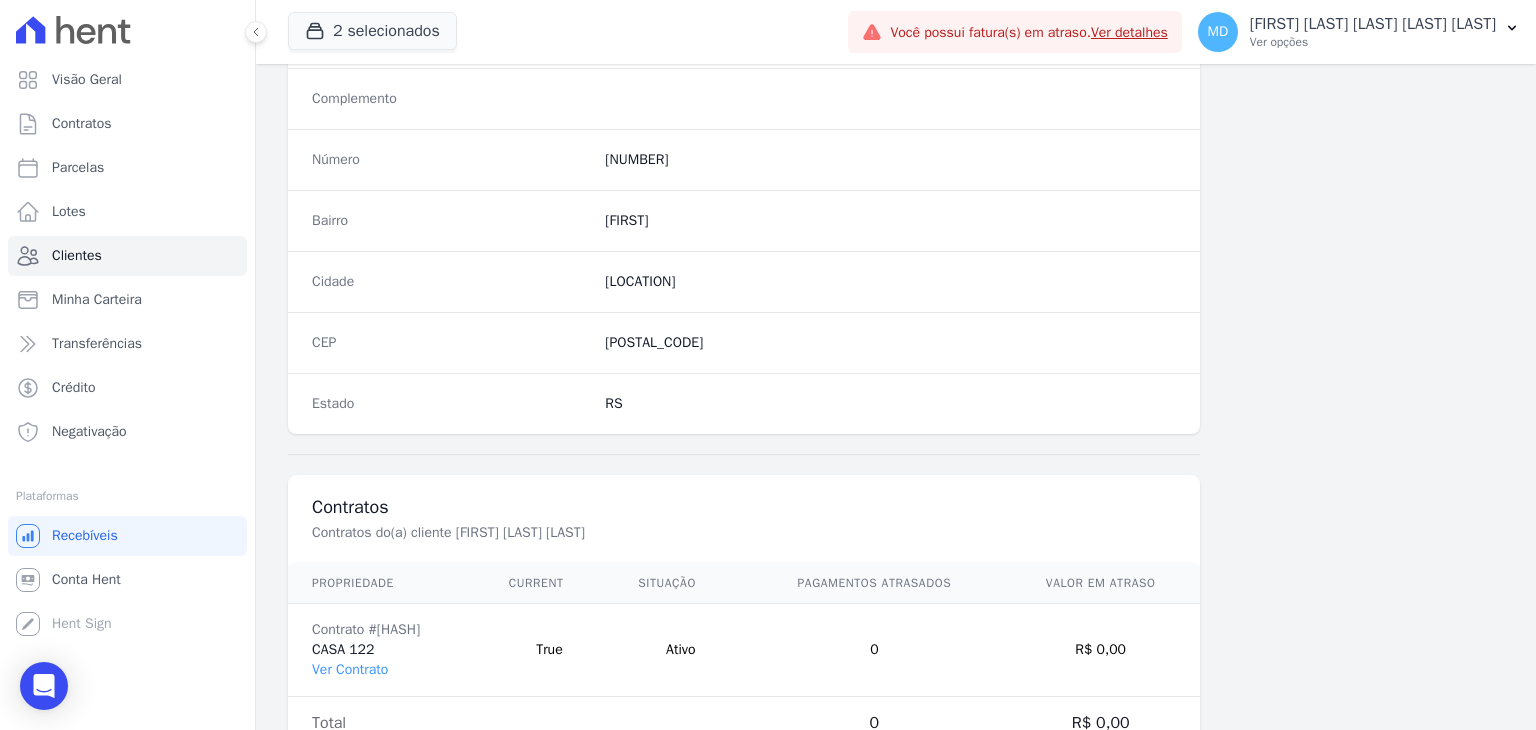 scroll, scrollTop: 1135, scrollLeft: 0, axis: vertical 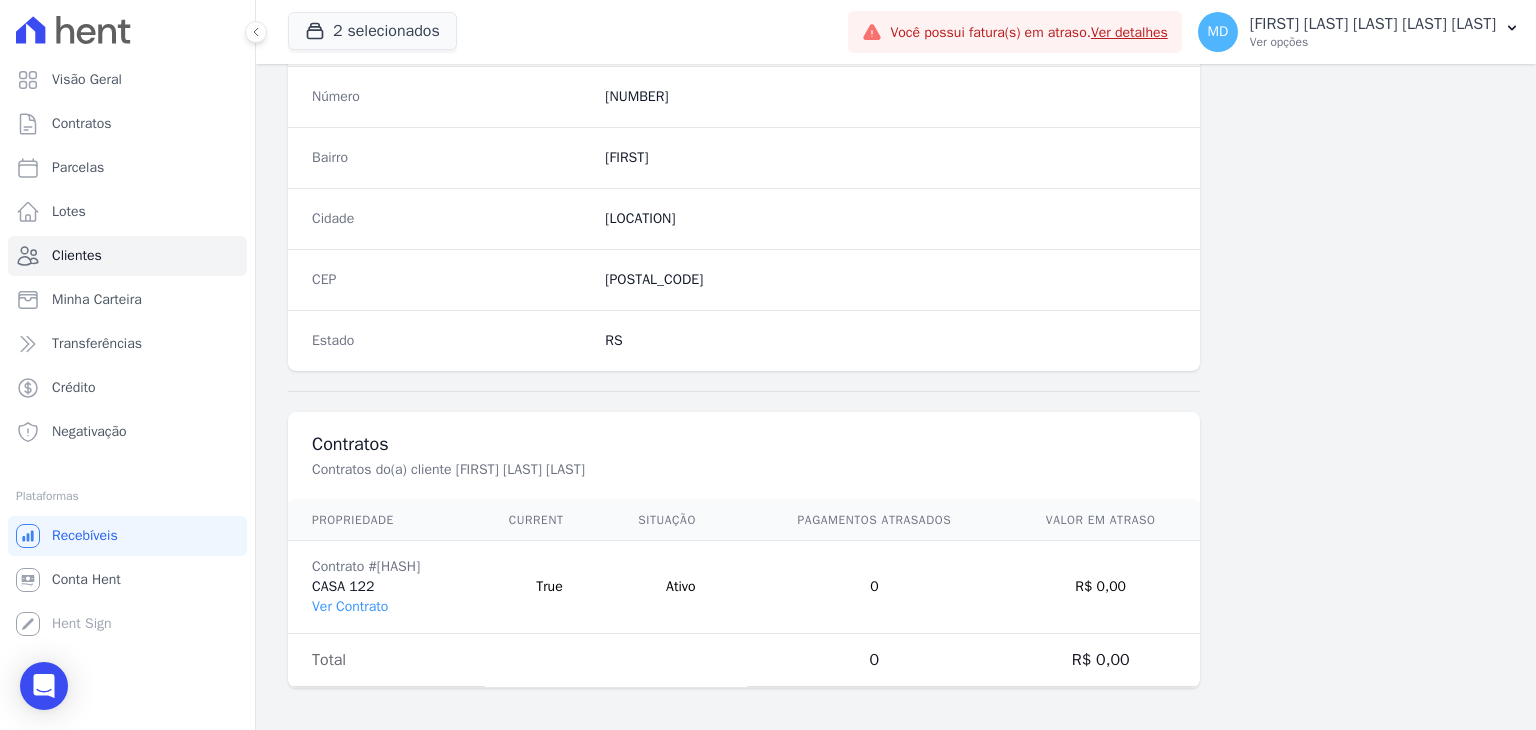 click on "Contrato #866e03de
CASA 122
Ver Contrato" at bounding box center [386, 587] 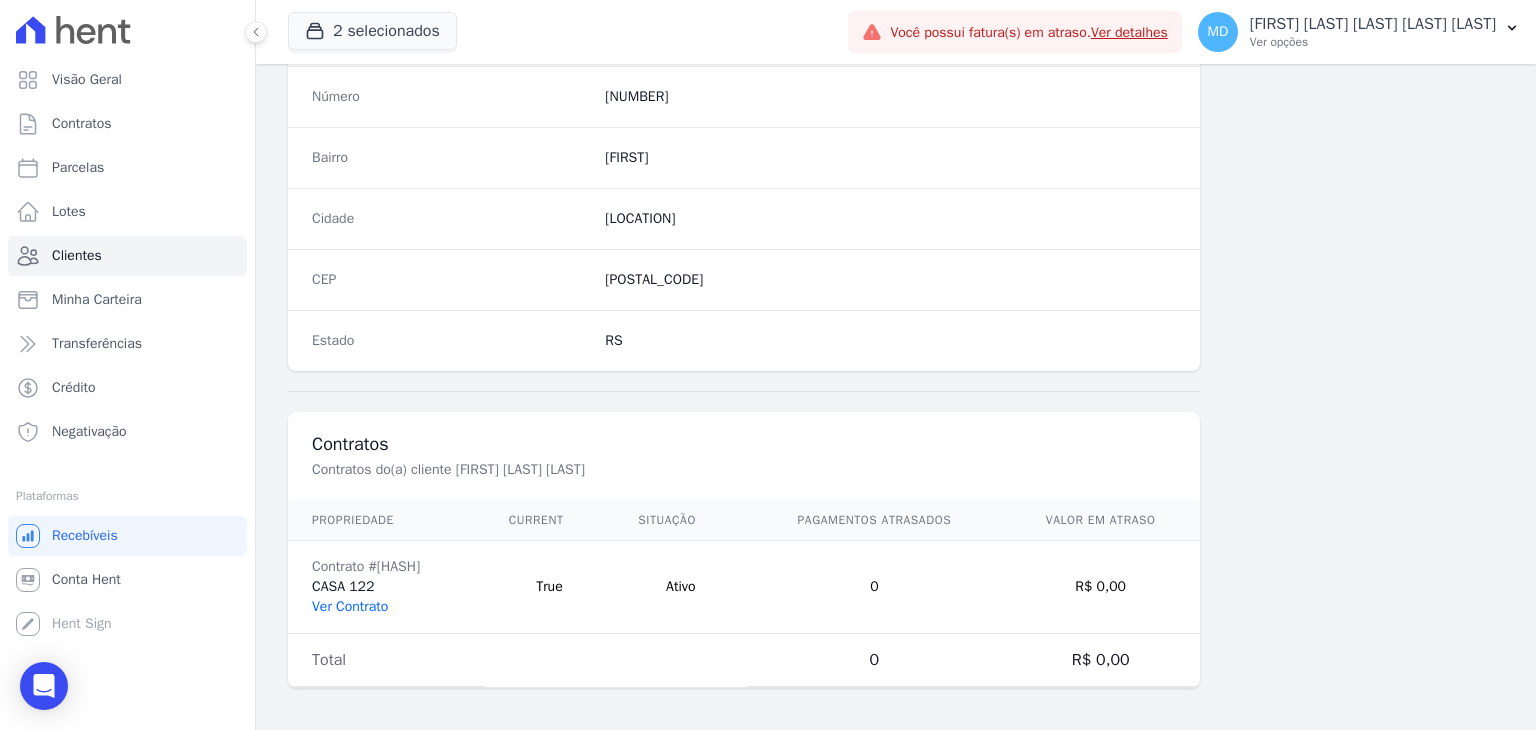 click on "Ver Contrato" at bounding box center (350, 606) 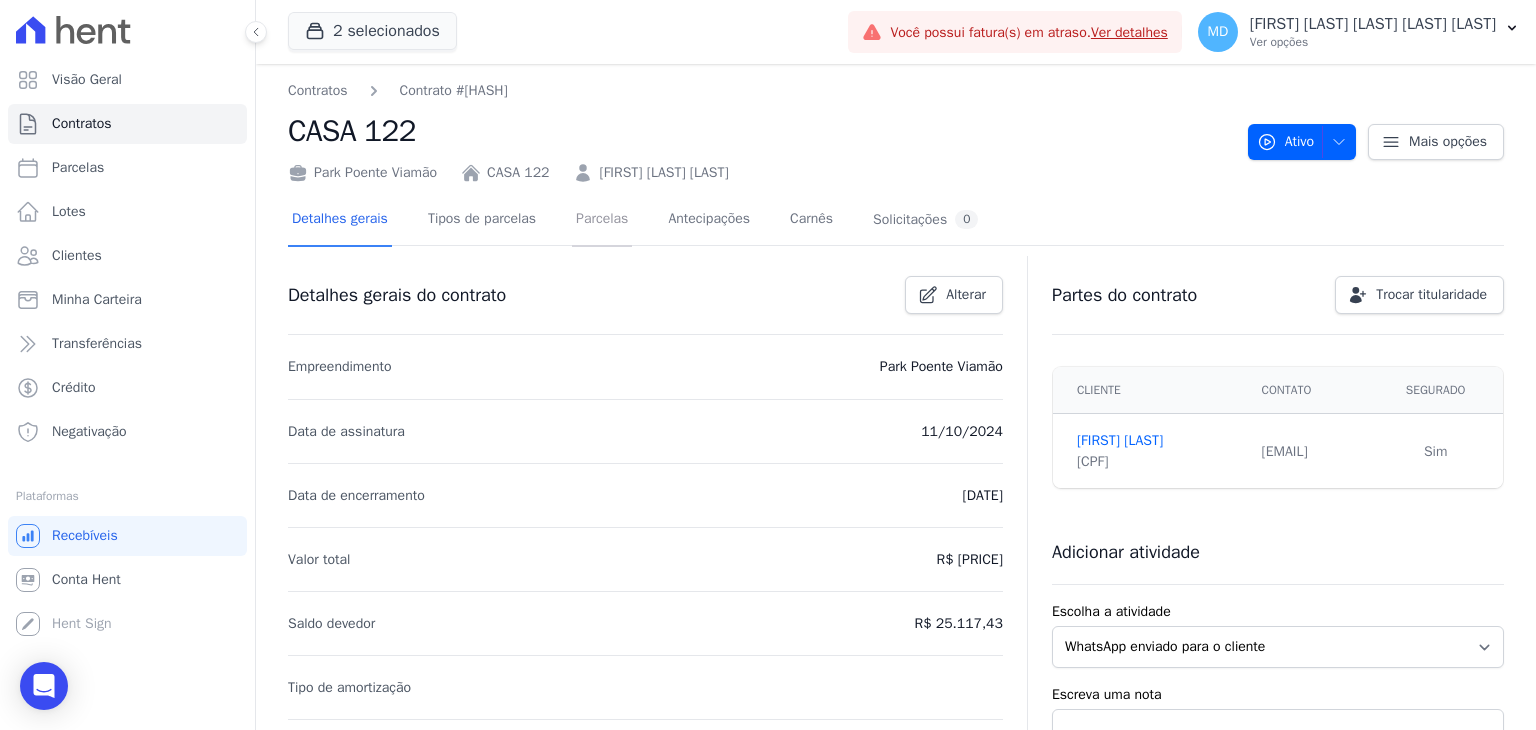 click on "Parcelas" at bounding box center [602, 220] 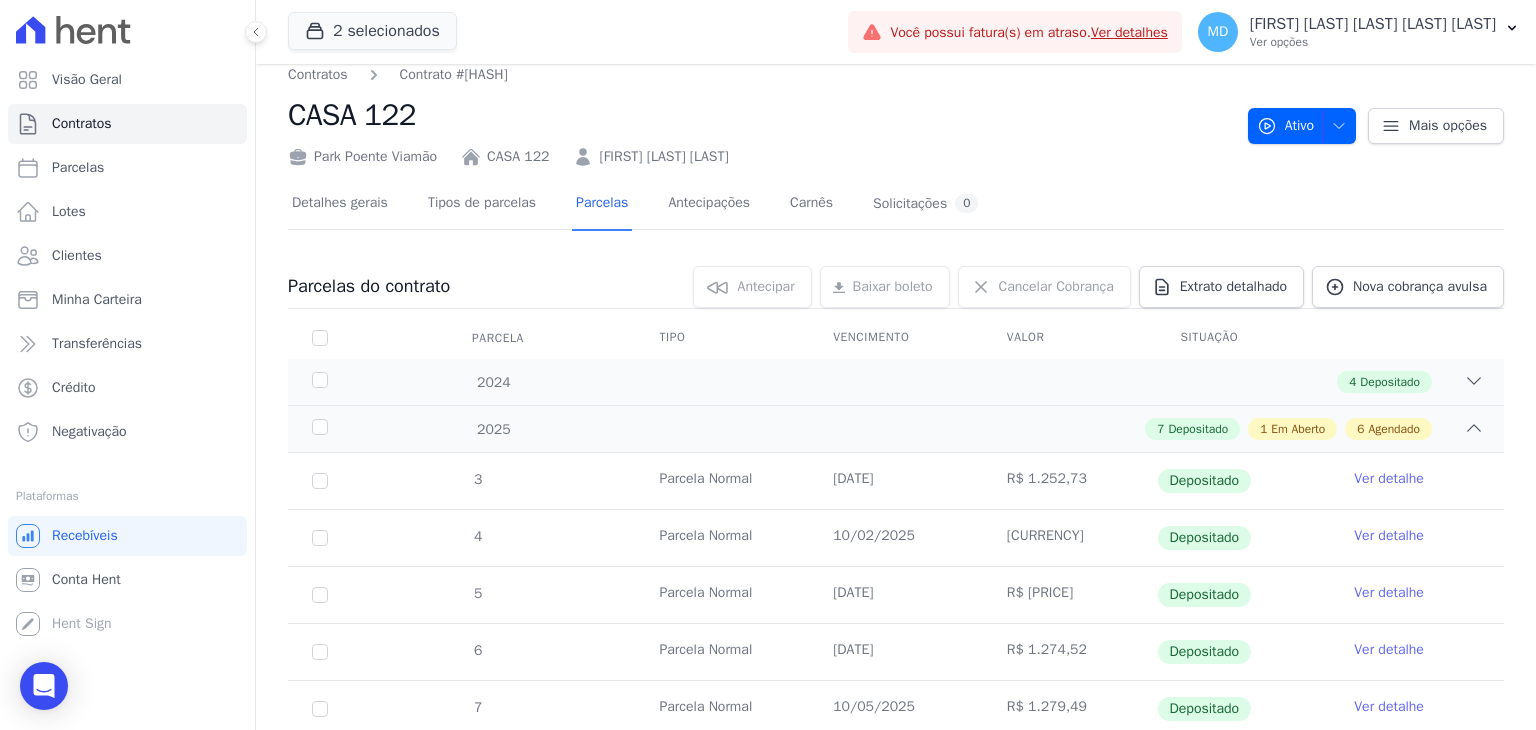 scroll, scrollTop: 0, scrollLeft: 0, axis: both 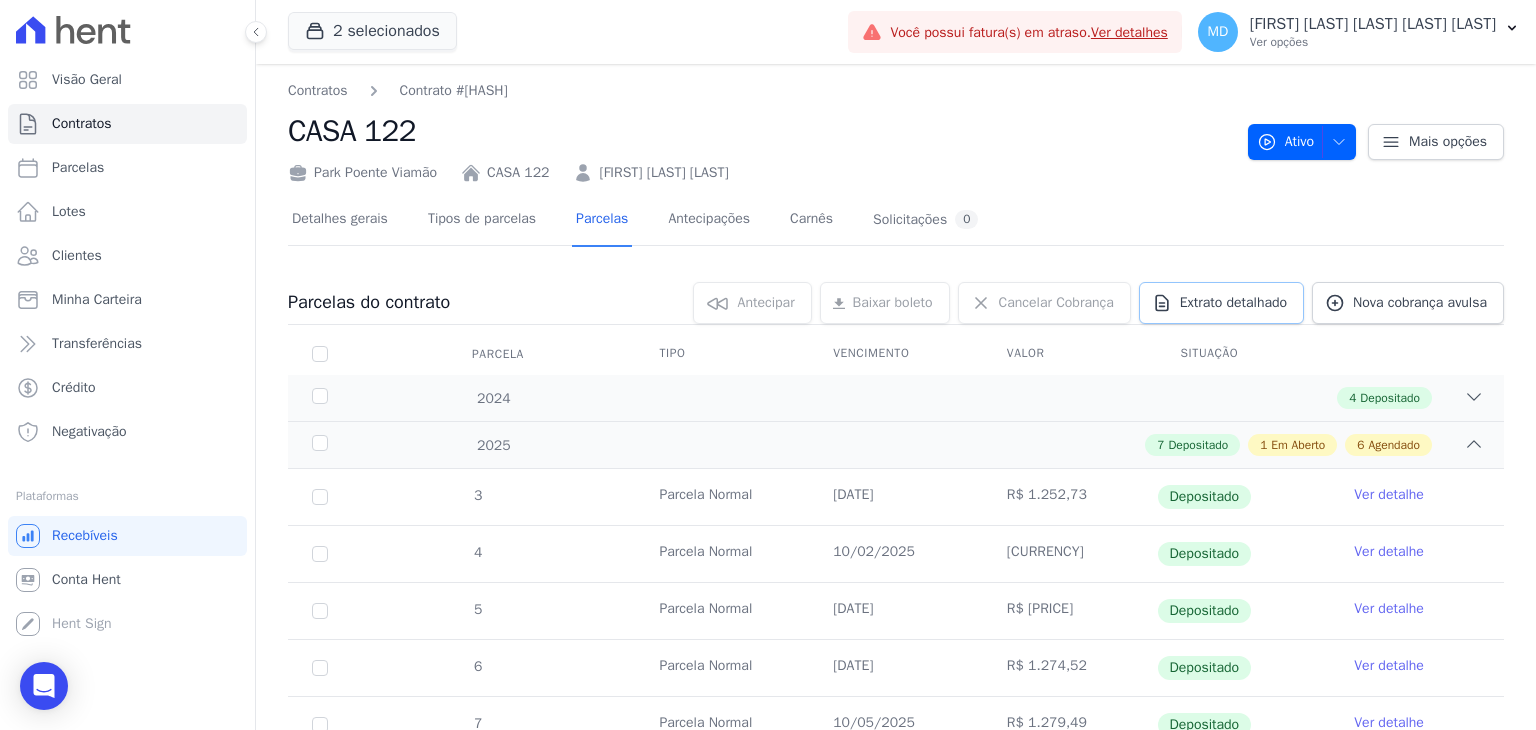 click on "Extrato detalhado" at bounding box center [1221, 303] 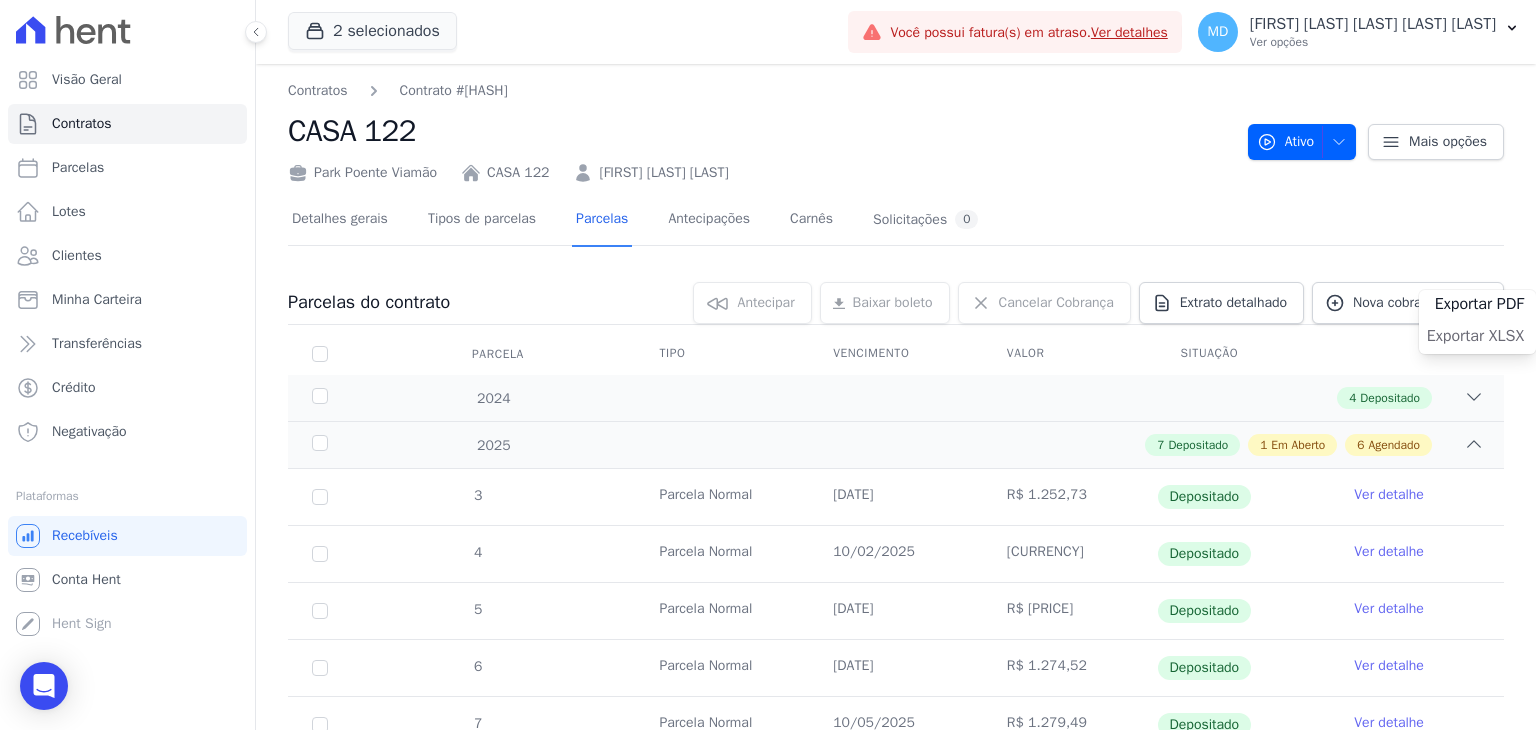 click on "Exportar XLSX" at bounding box center (1475, 336) 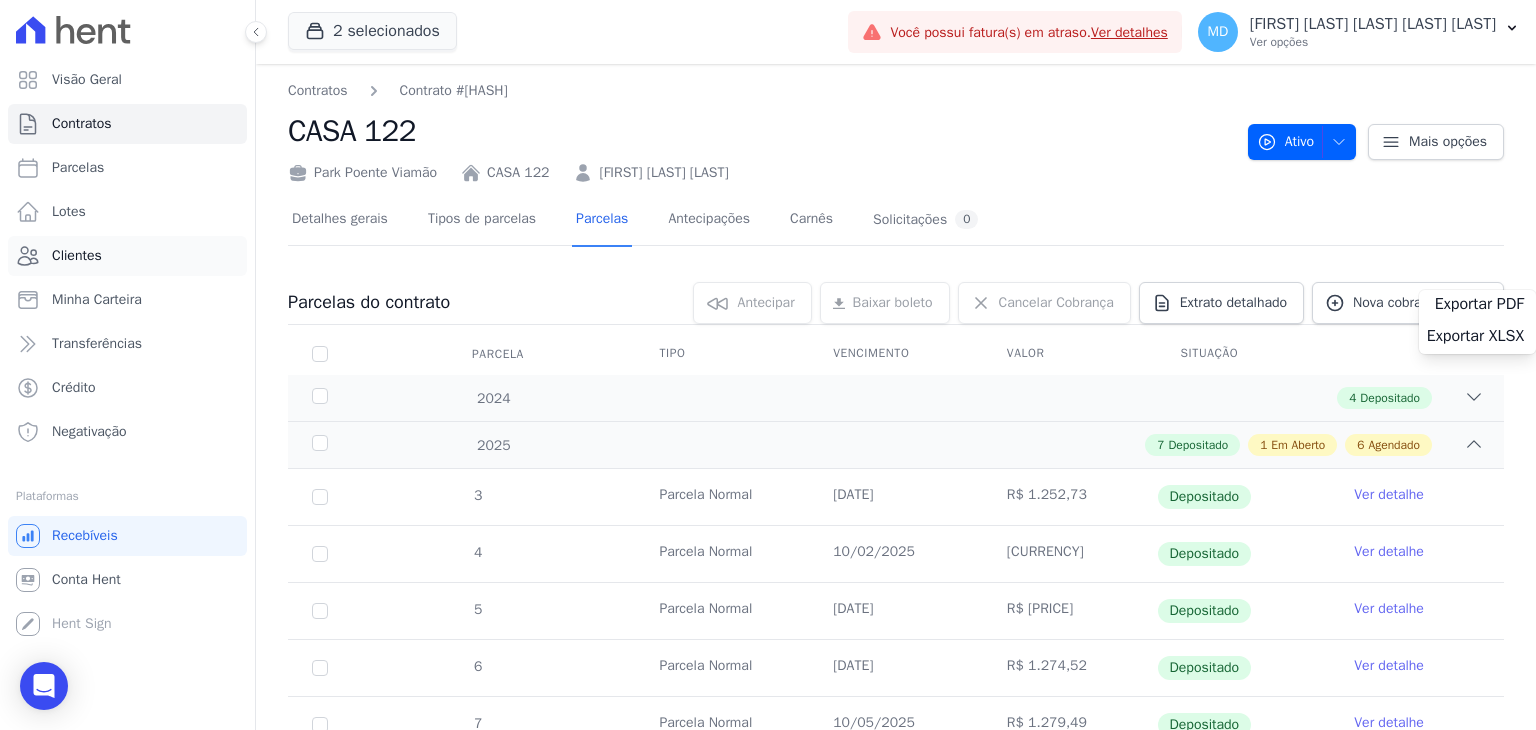 click on "Clientes" at bounding box center [127, 256] 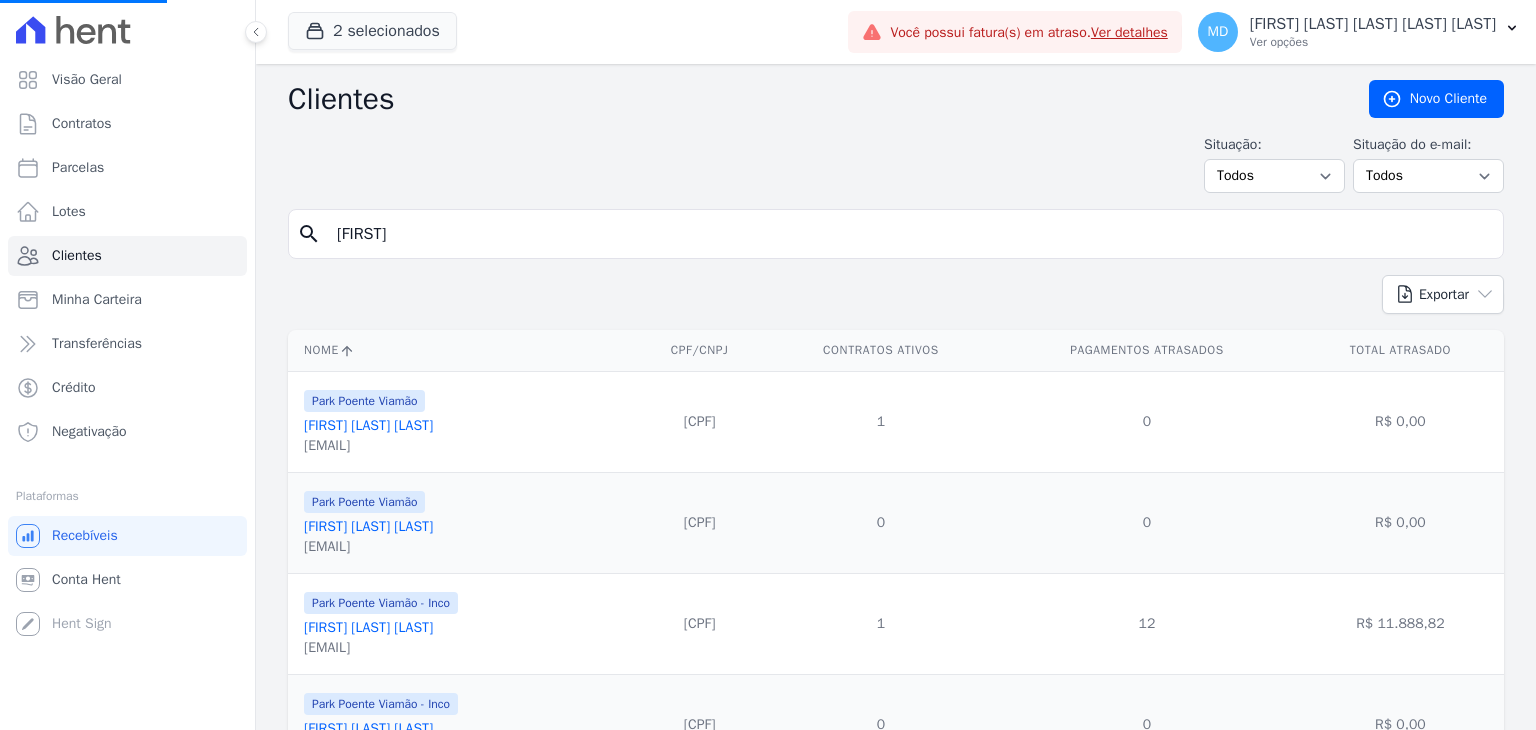drag, startPoint x: 416, startPoint y: 260, endPoint x: 424, endPoint y: 241, distance: 20.615528 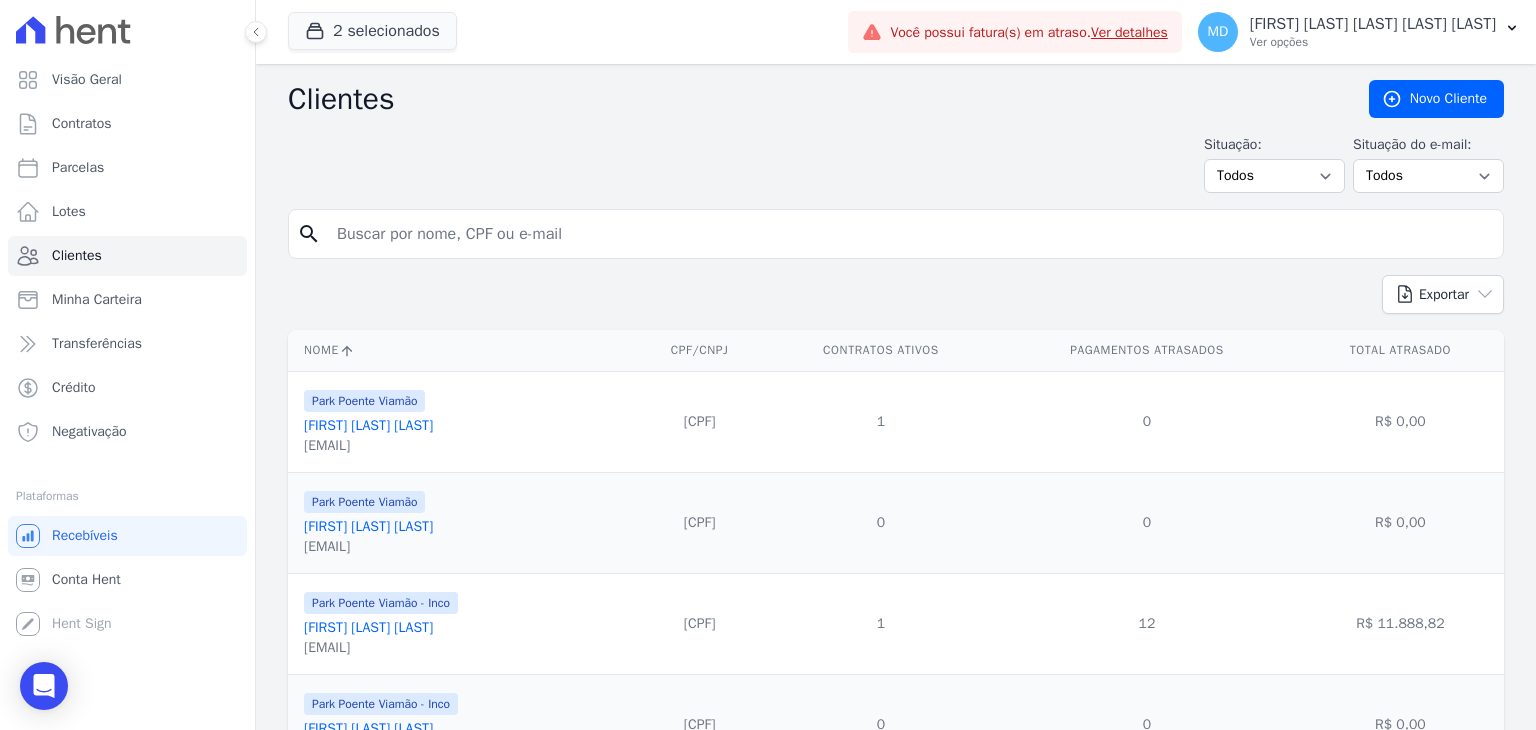 click at bounding box center [910, 234] 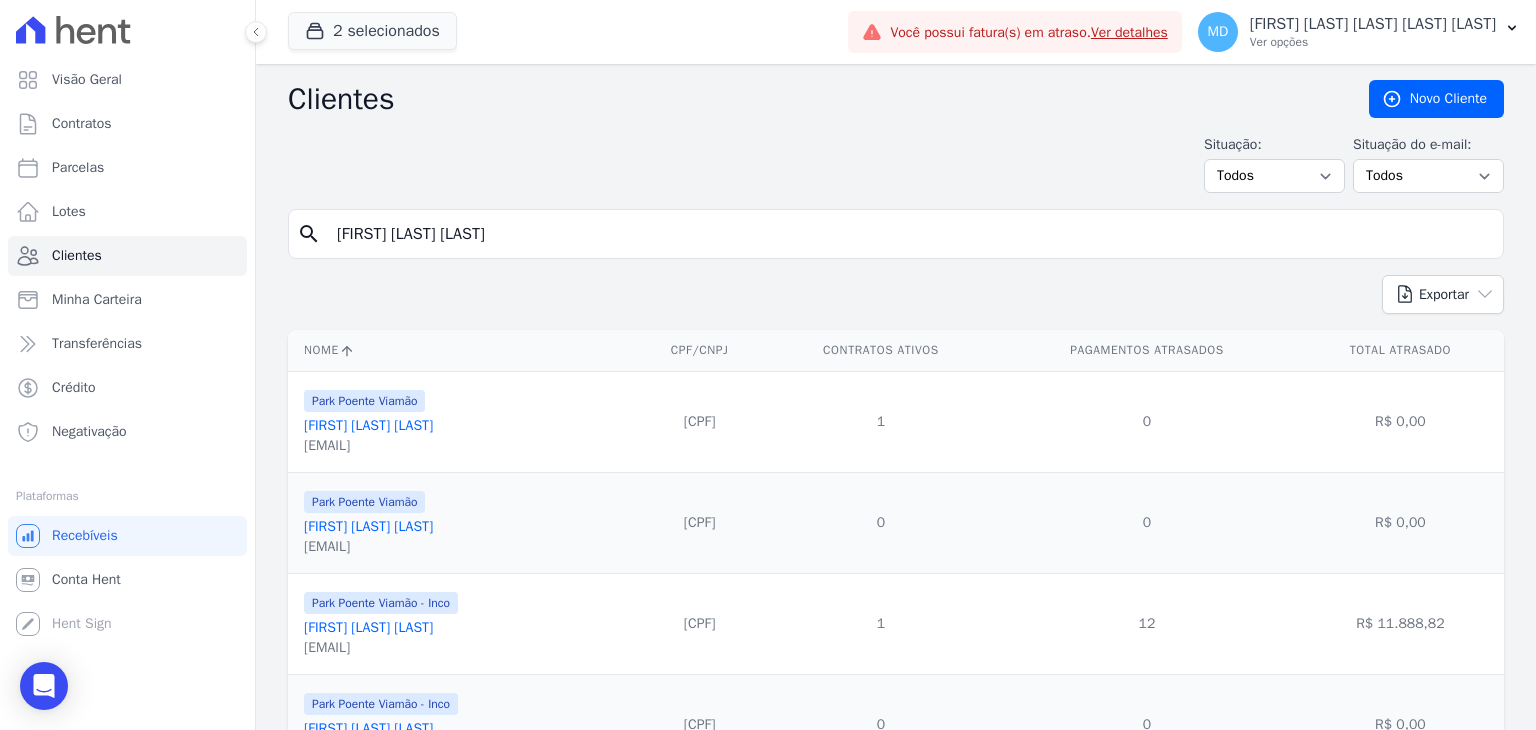 type on "[FIRST] [LAST] [LAST]" 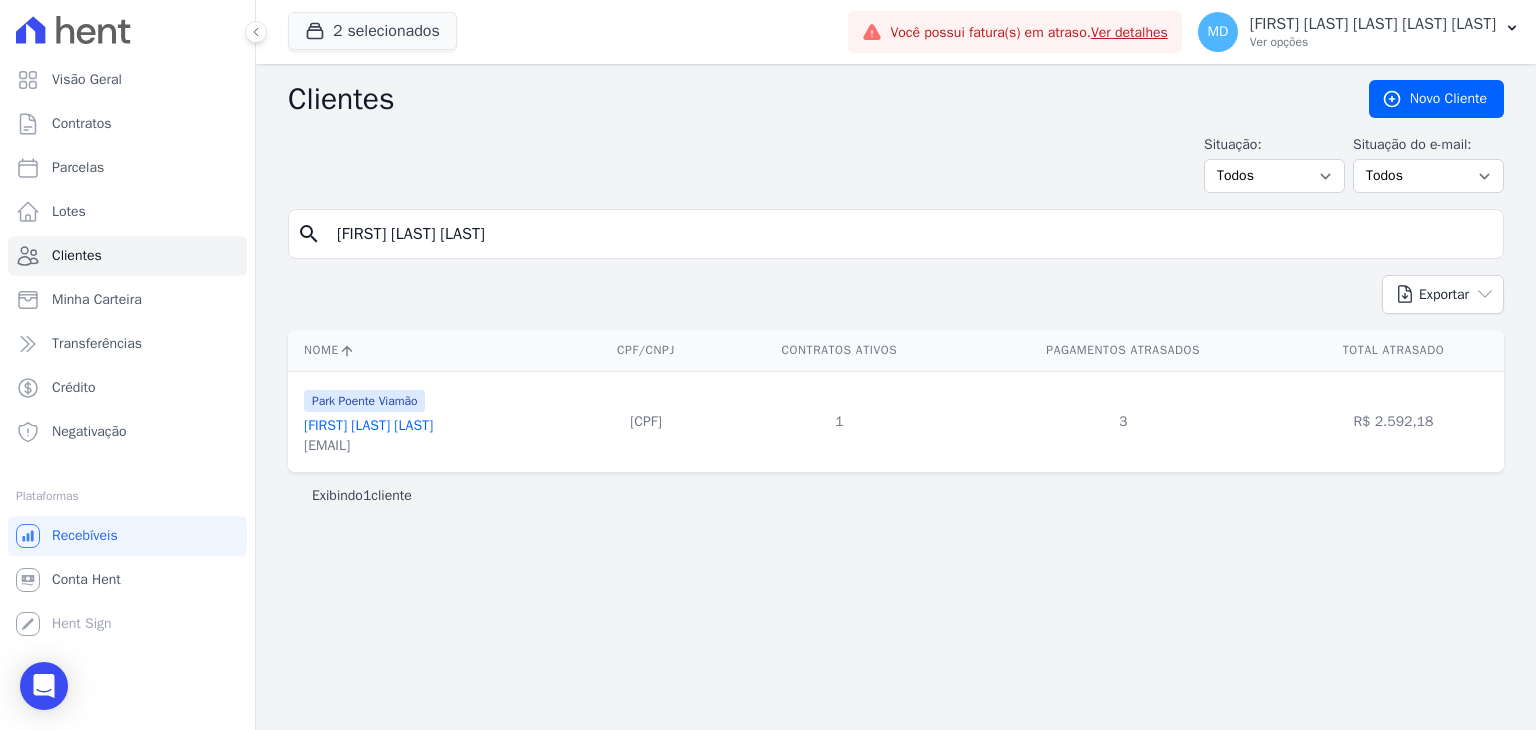 click on "[FIRST] [LAST] [LAST]" at bounding box center (368, 425) 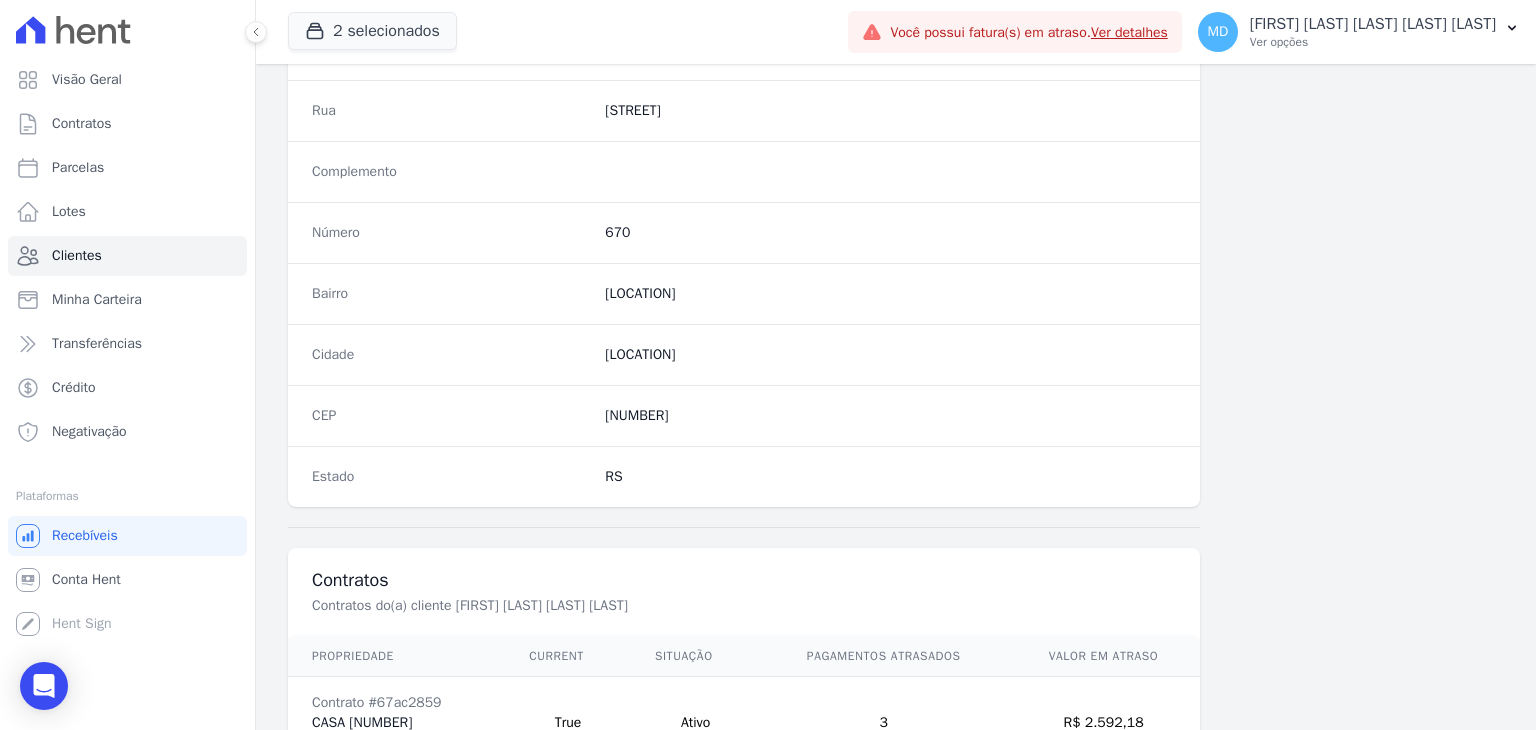 scroll, scrollTop: 1135, scrollLeft: 0, axis: vertical 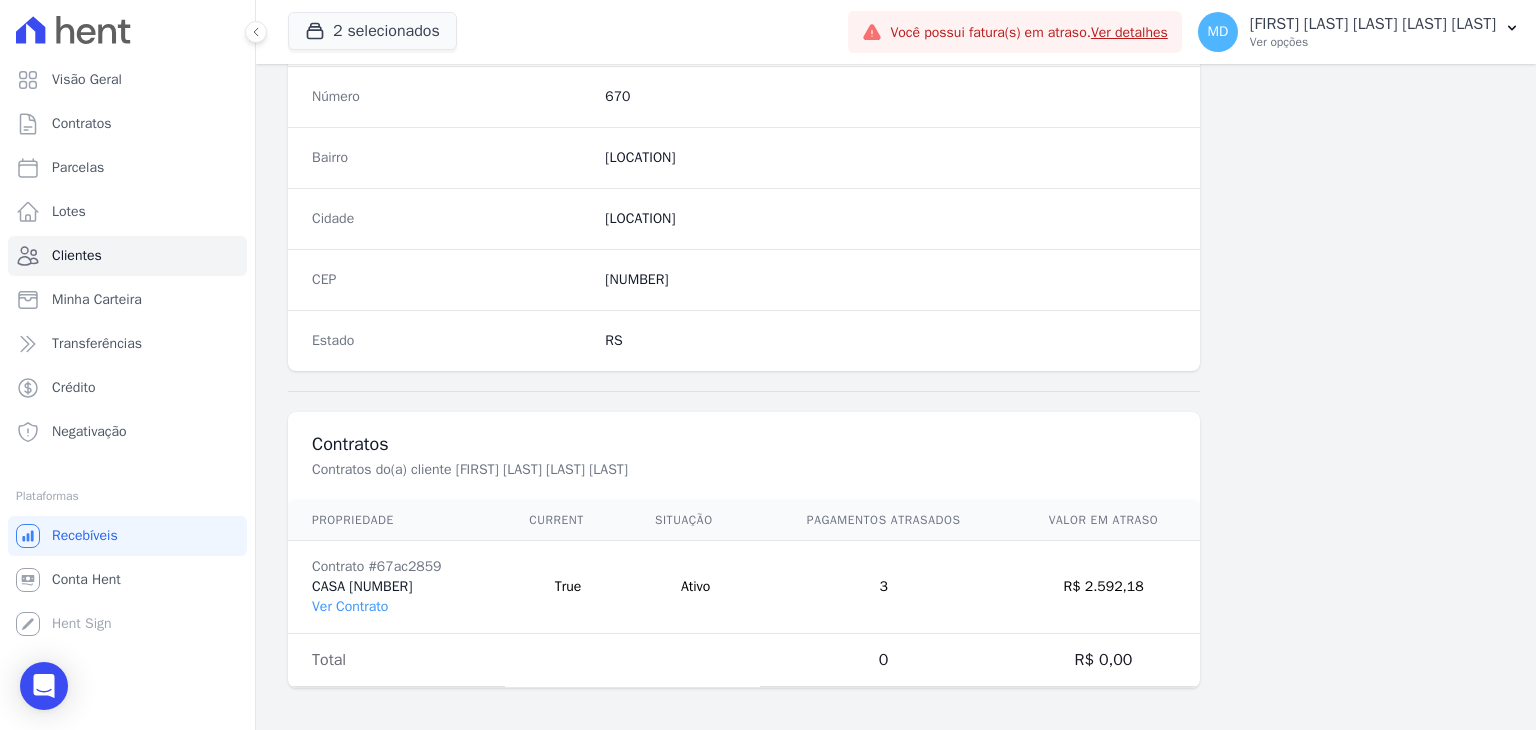 click on "Contrato #67ac2859
CASA 109
Ver Contrato" at bounding box center [396, 587] 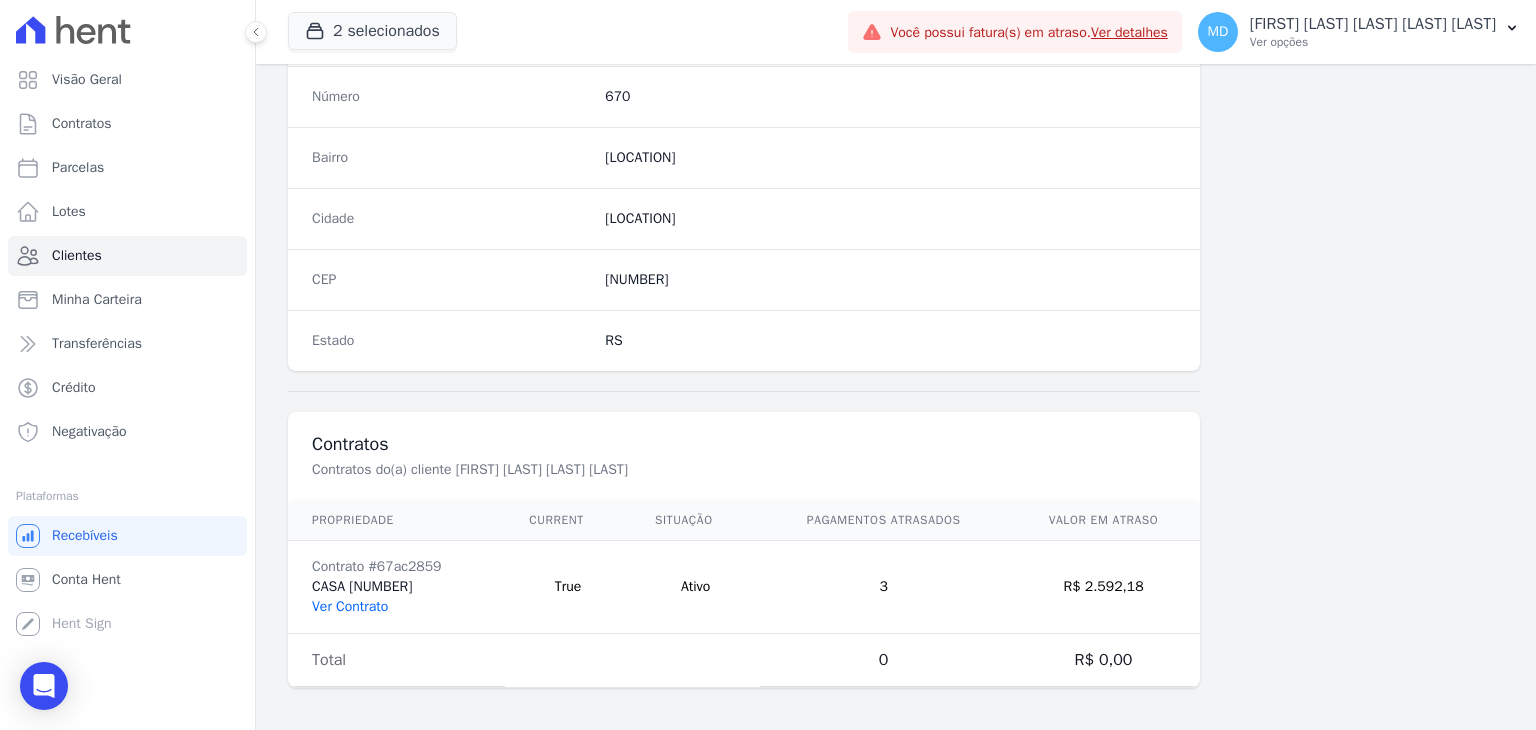 click on "Ver Contrato" at bounding box center (350, 606) 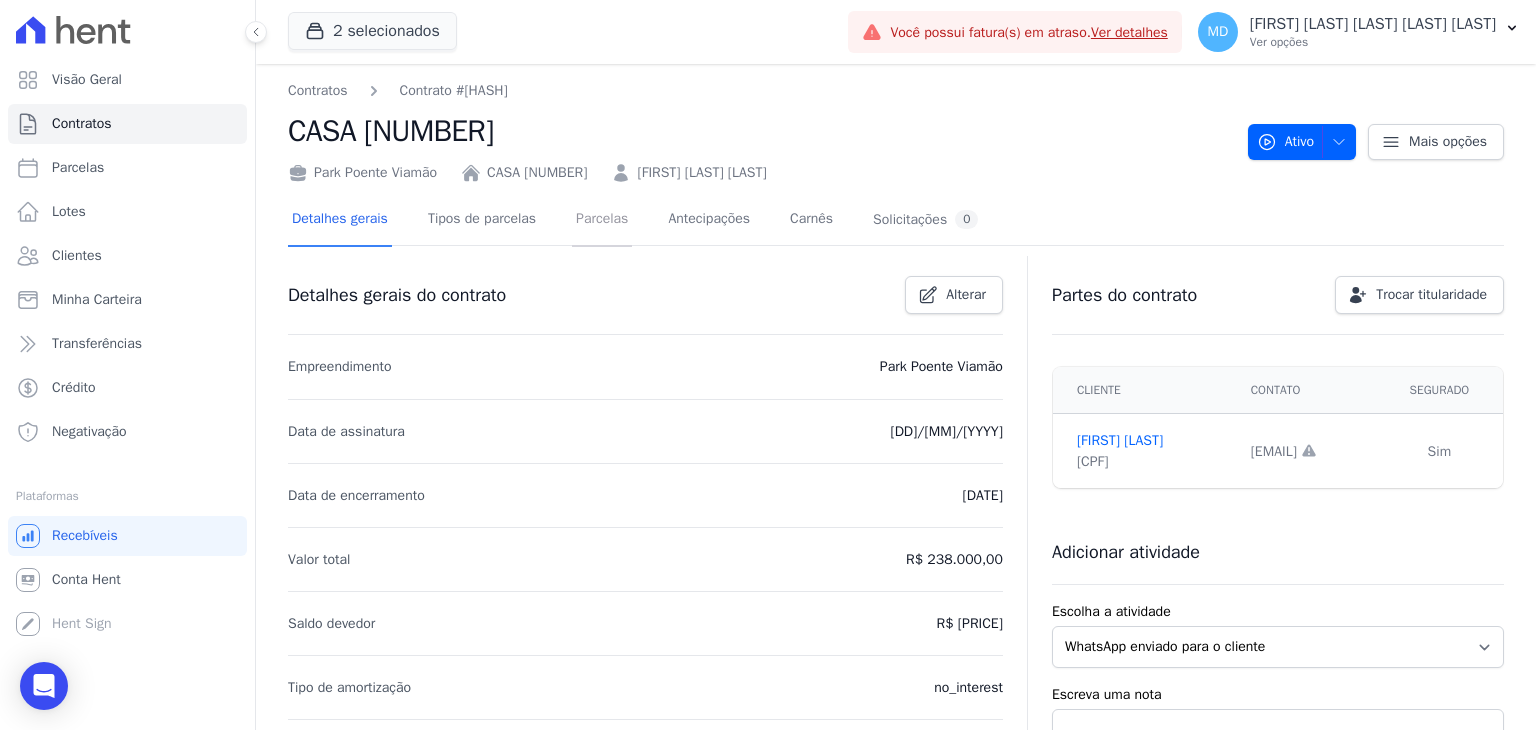 click on "Parcelas" at bounding box center [602, 220] 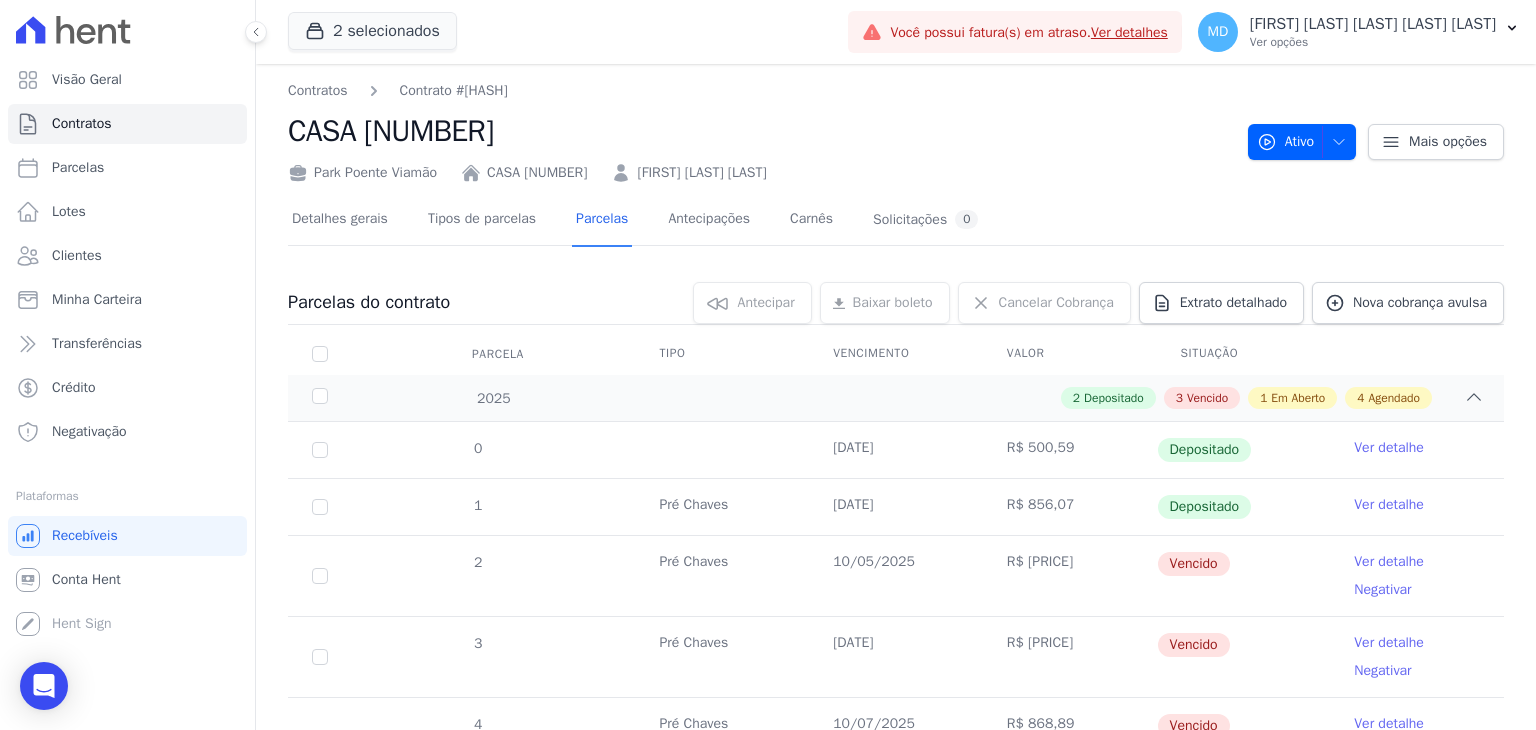 scroll, scrollTop: 100, scrollLeft: 0, axis: vertical 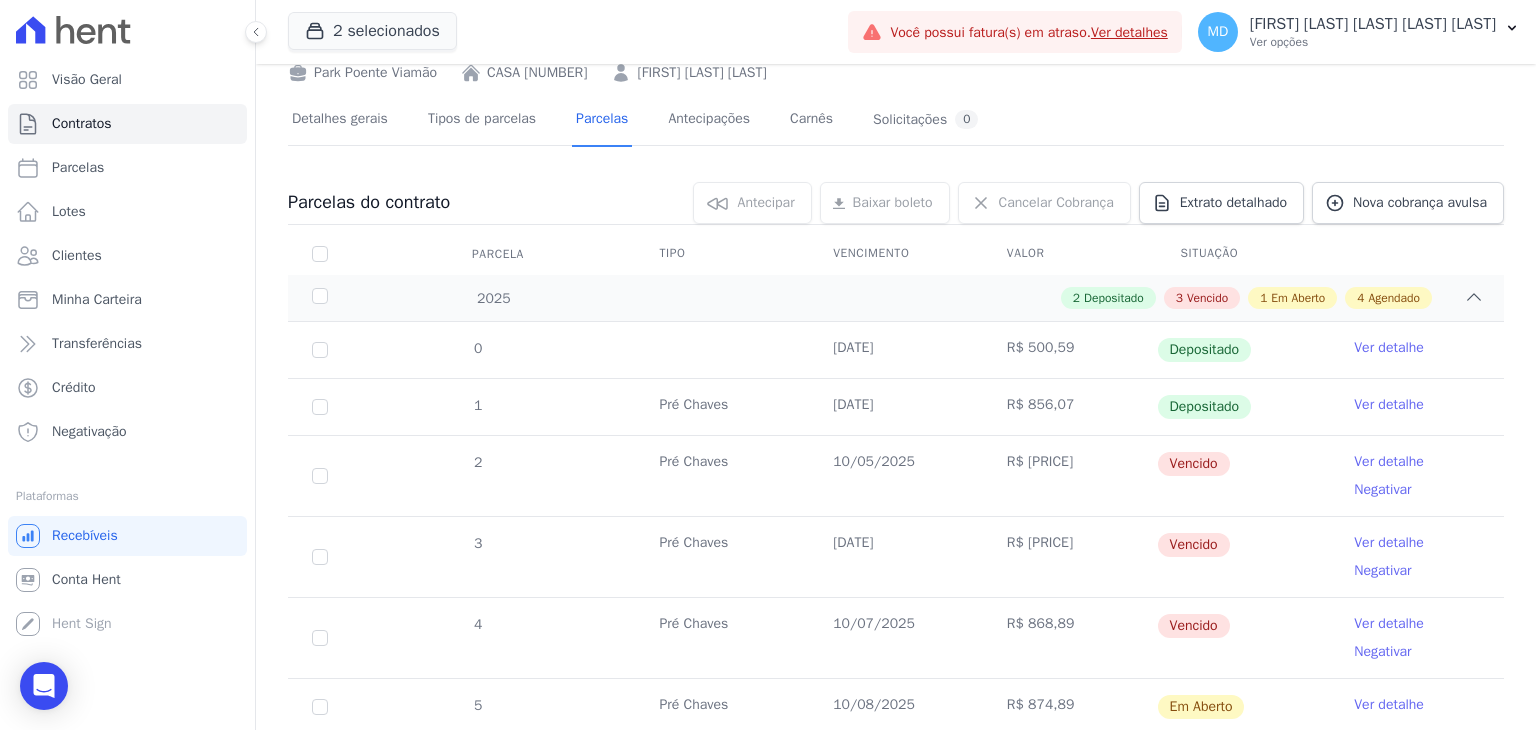 click on "Situação" at bounding box center (1244, 254) 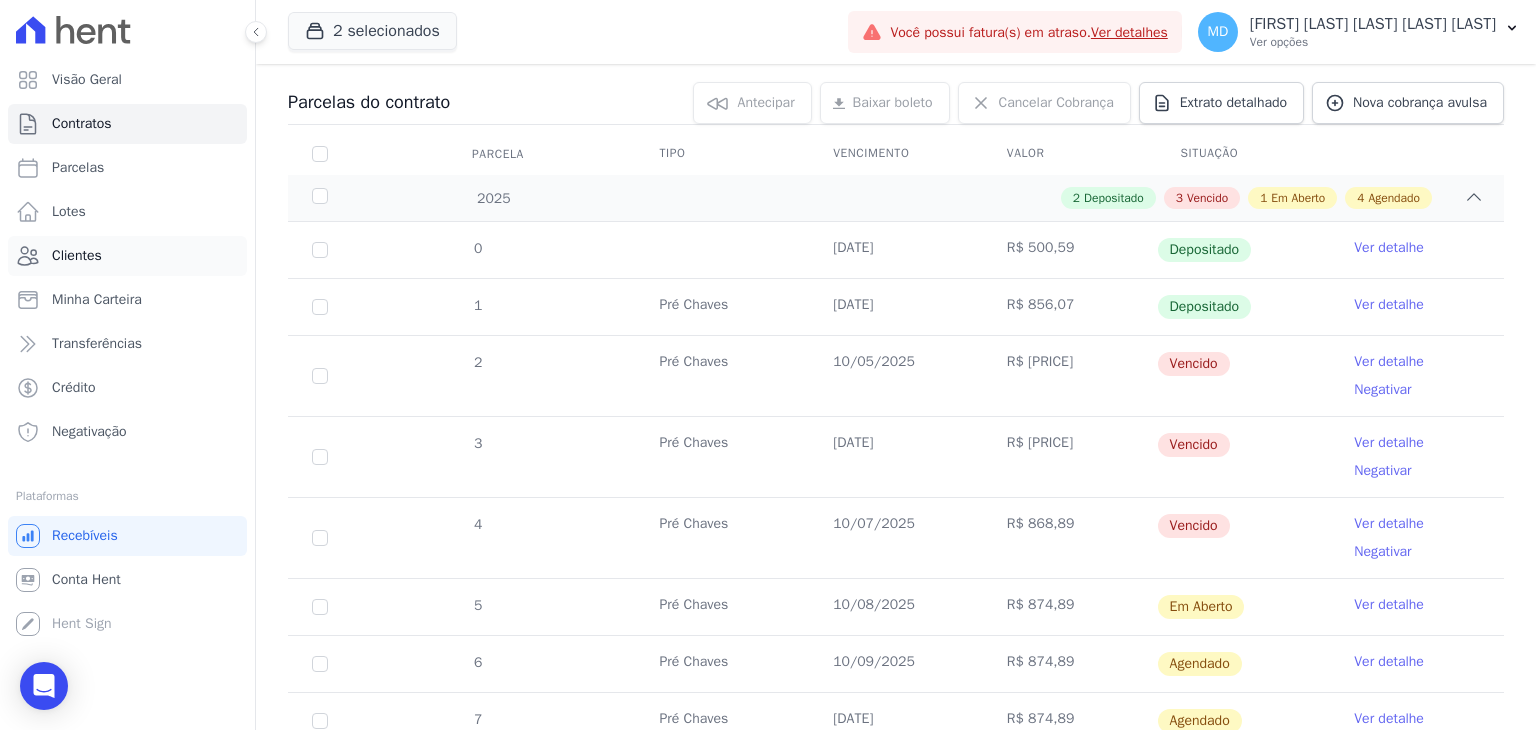 click on "Clientes" at bounding box center [127, 256] 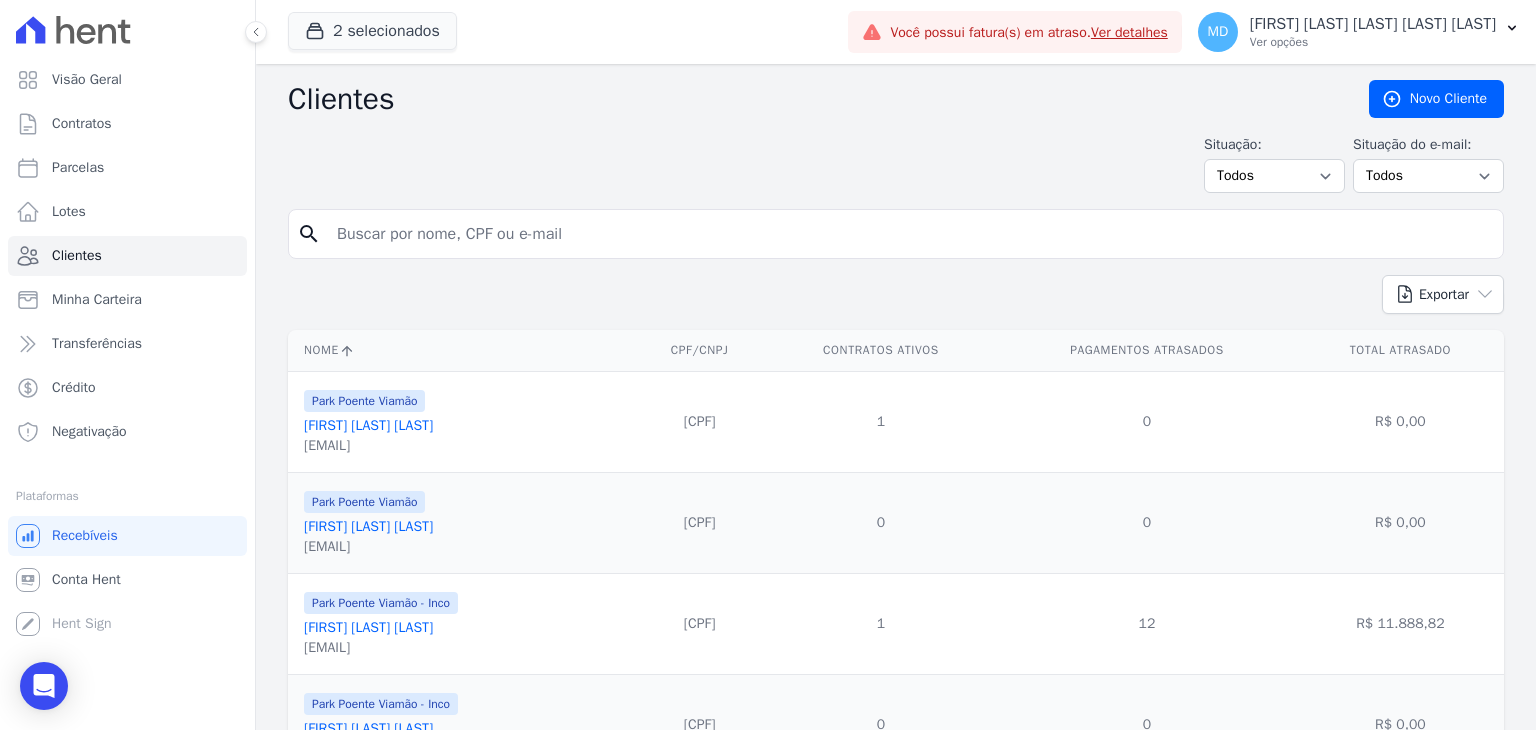 click on "search" at bounding box center [896, 234] 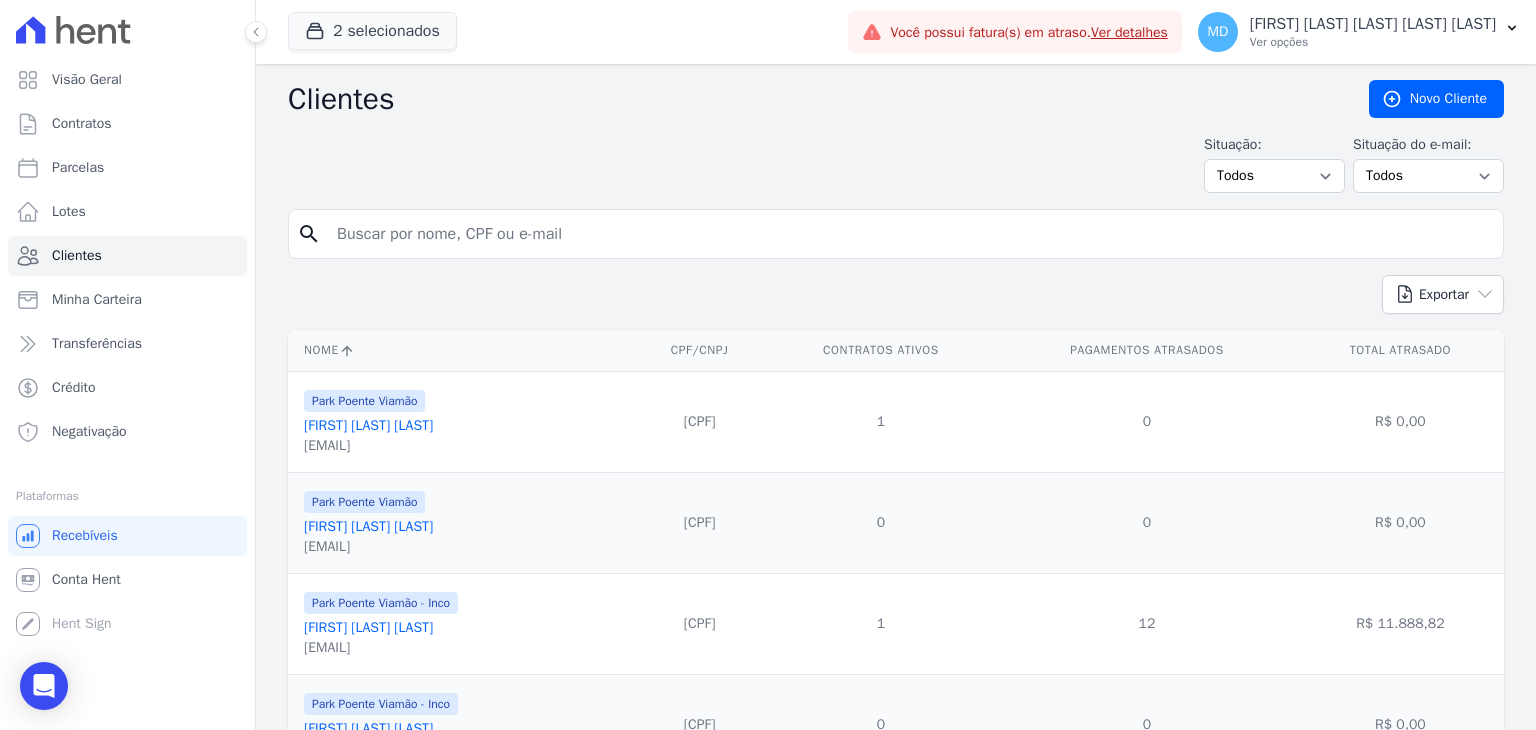 click at bounding box center (910, 234) 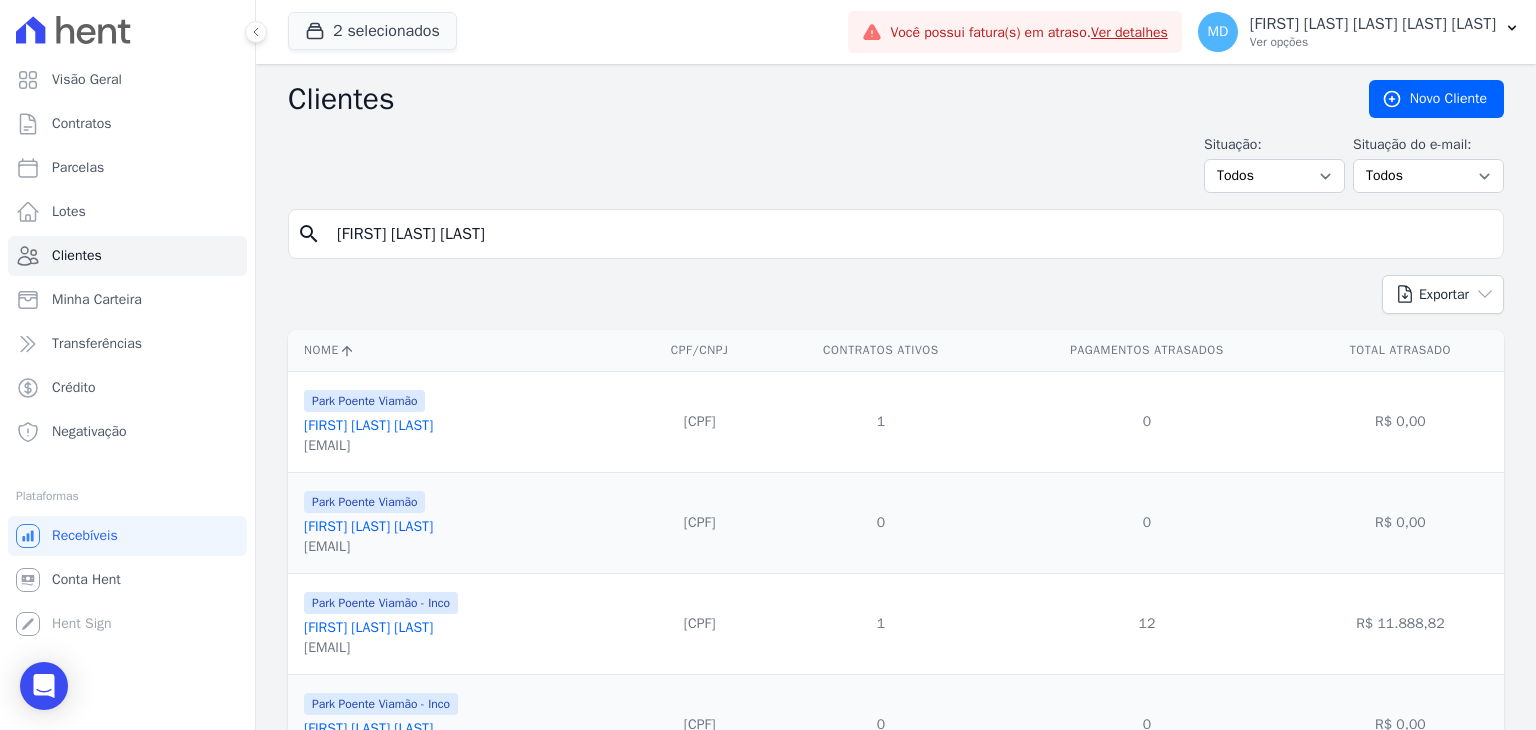 type on "[FIRST] [LAST] [LAST]" 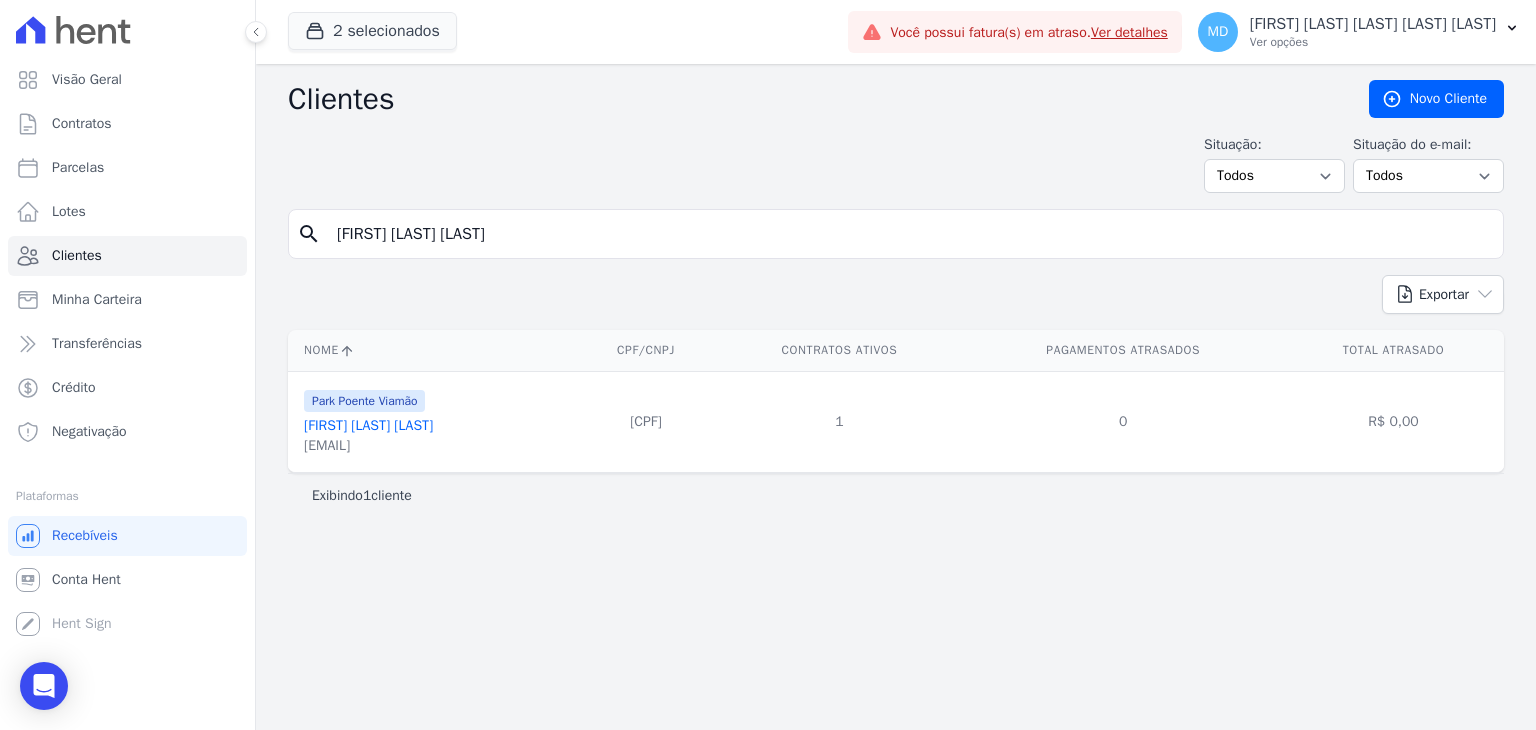 click on "[EMAIL]" at bounding box center [368, 446] 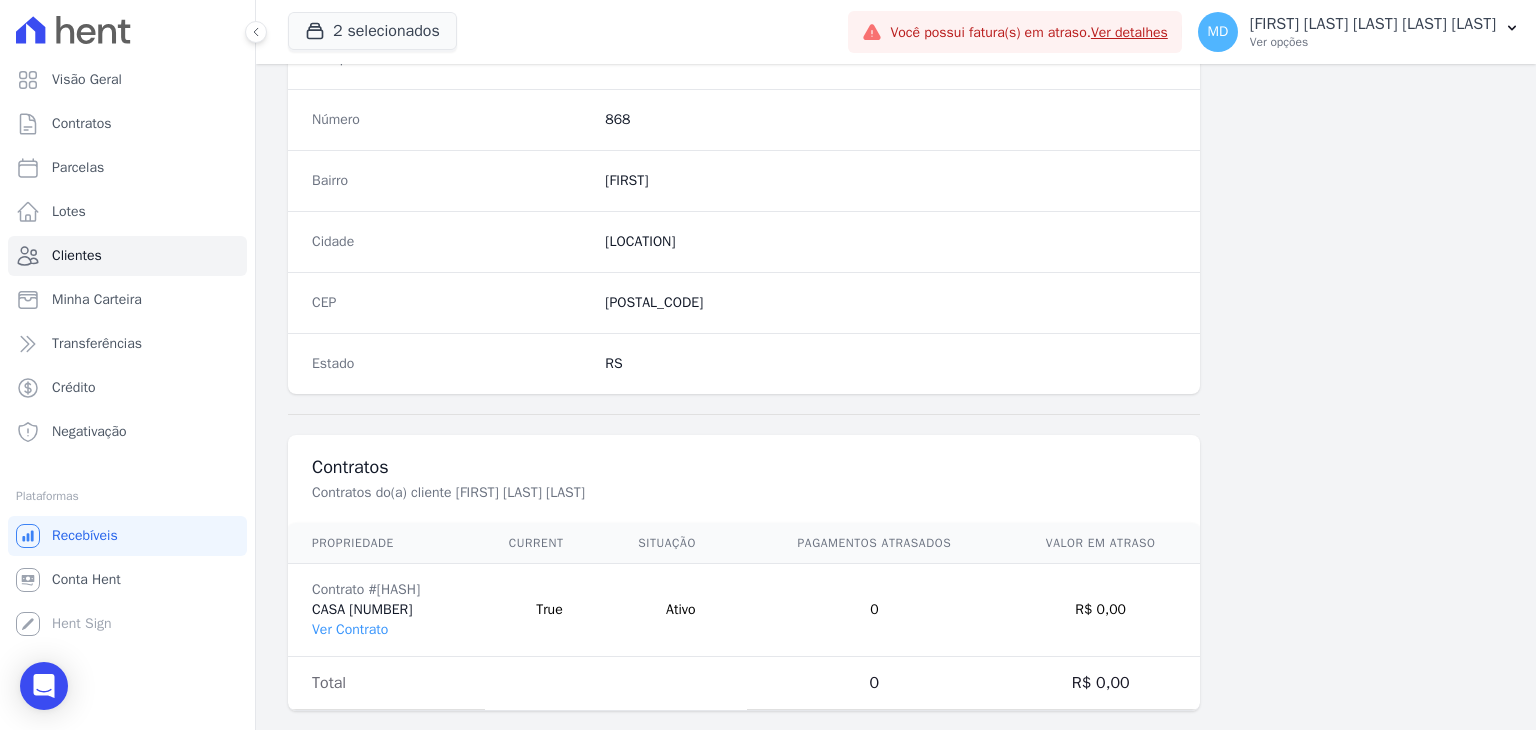 scroll, scrollTop: 1135, scrollLeft: 0, axis: vertical 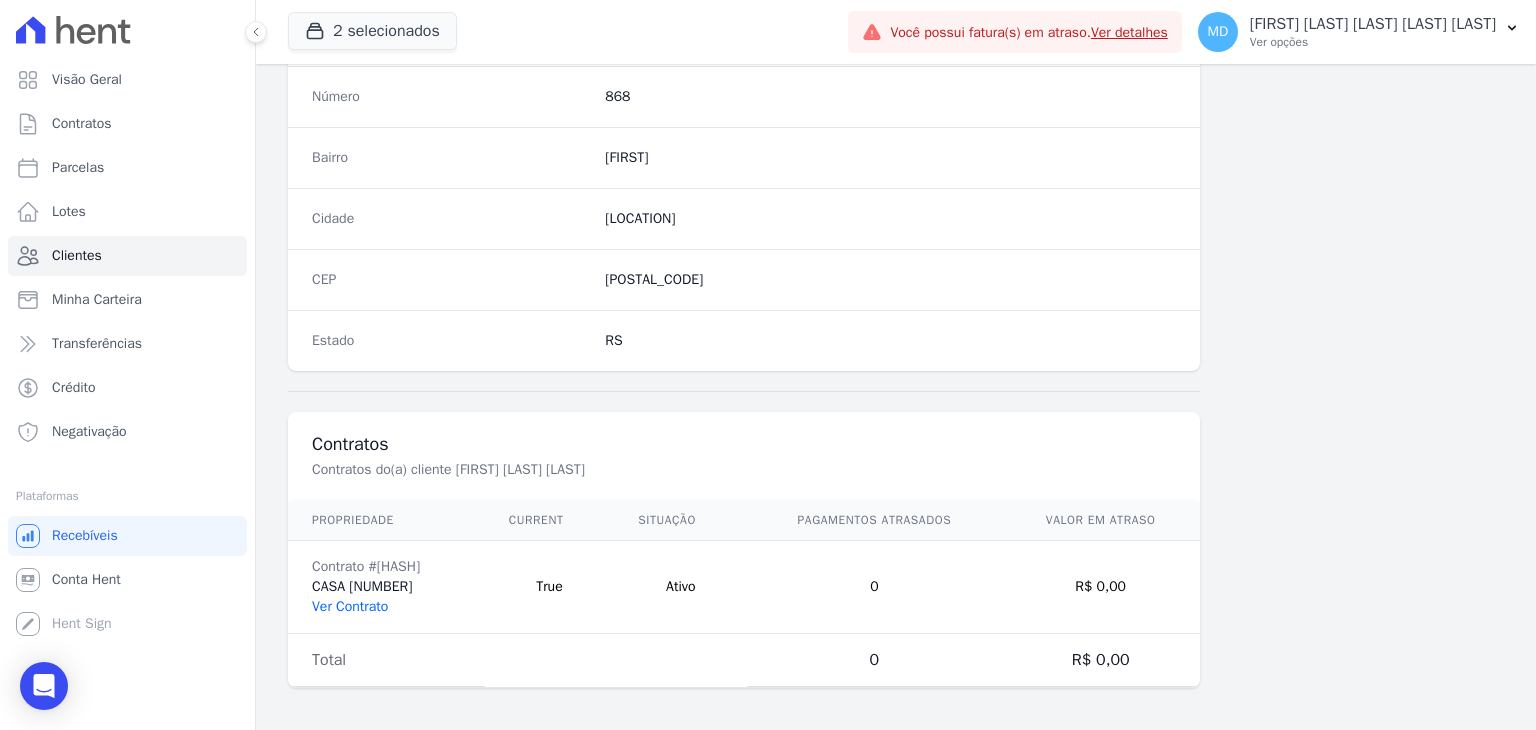 click on "Ver Contrato" at bounding box center (350, 606) 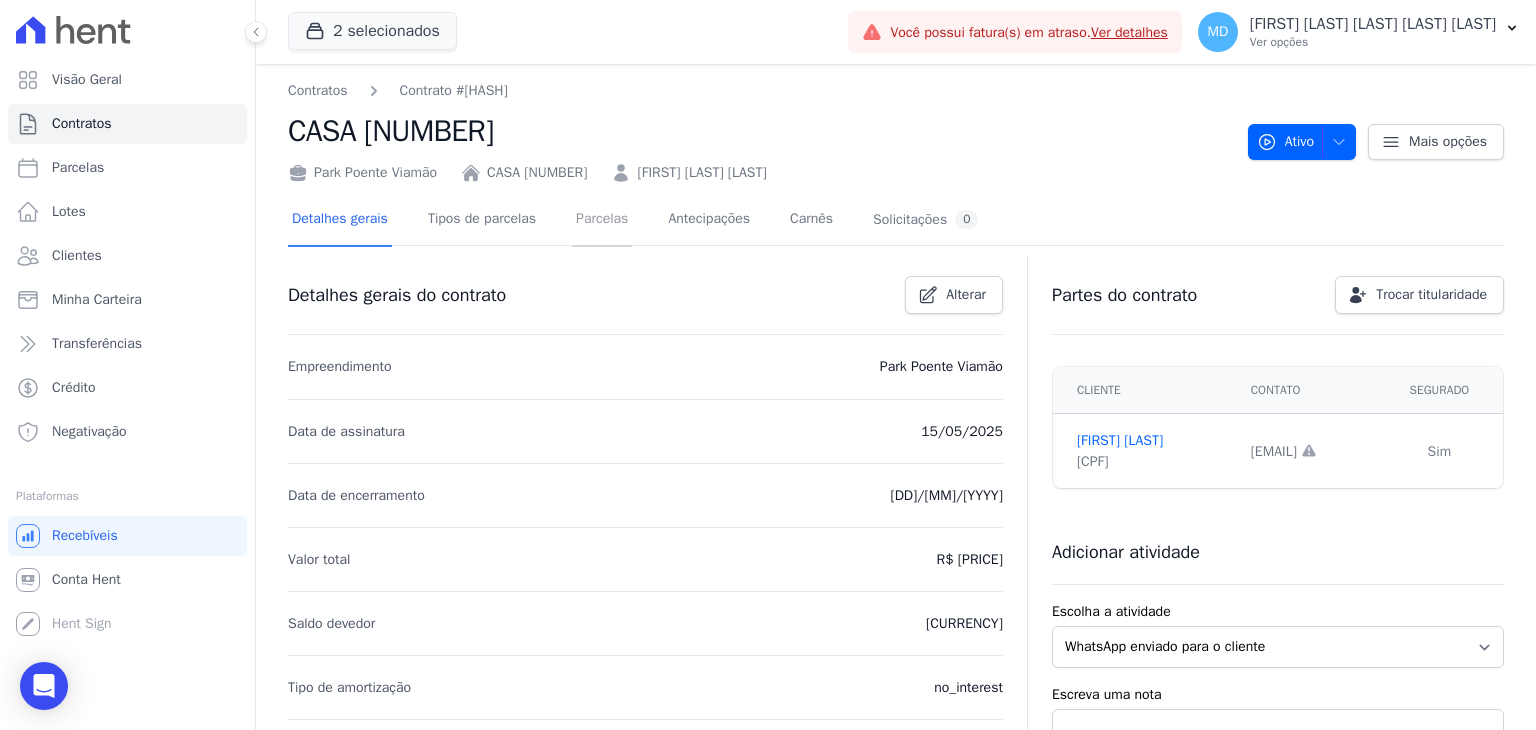 click on "Parcelas" at bounding box center [602, 220] 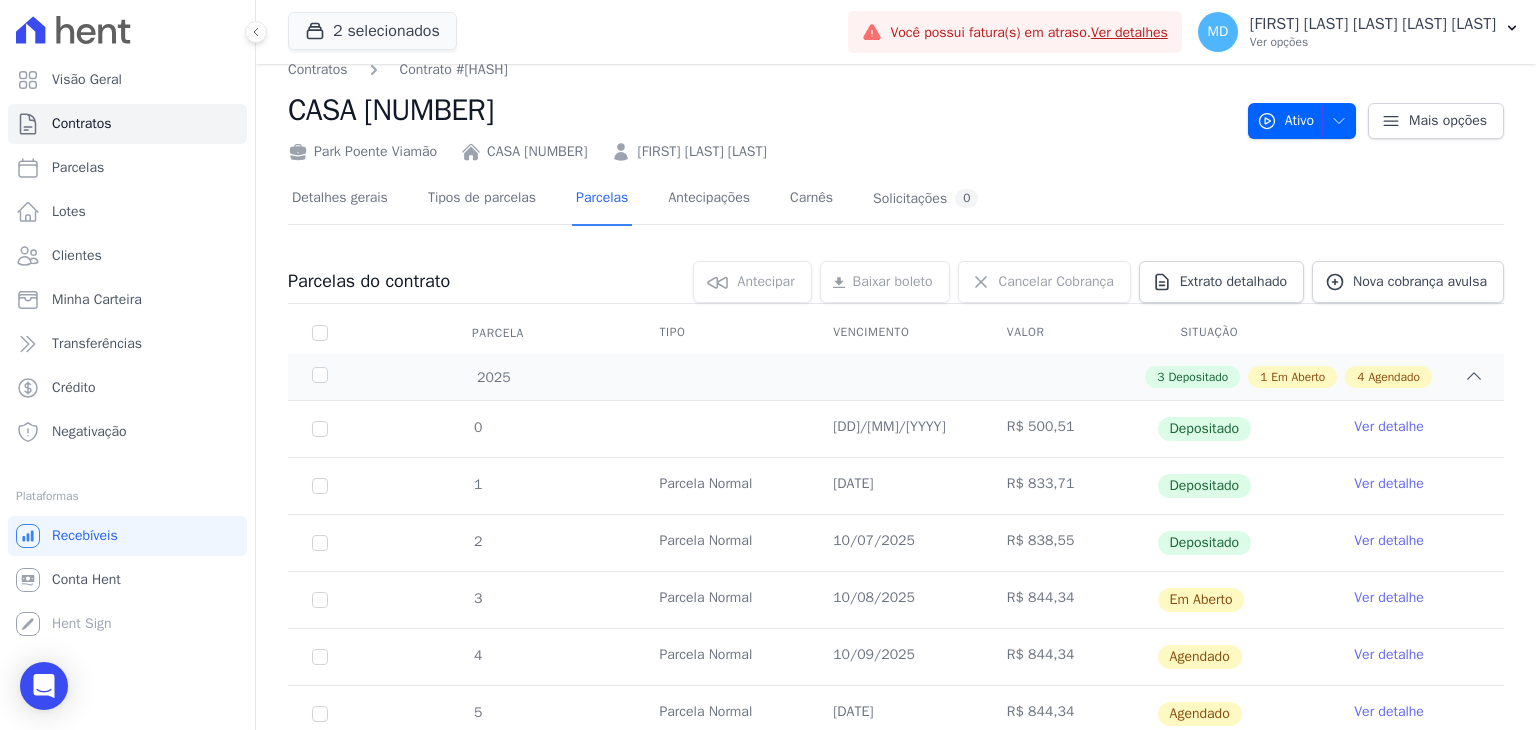 scroll, scrollTop: 0, scrollLeft: 0, axis: both 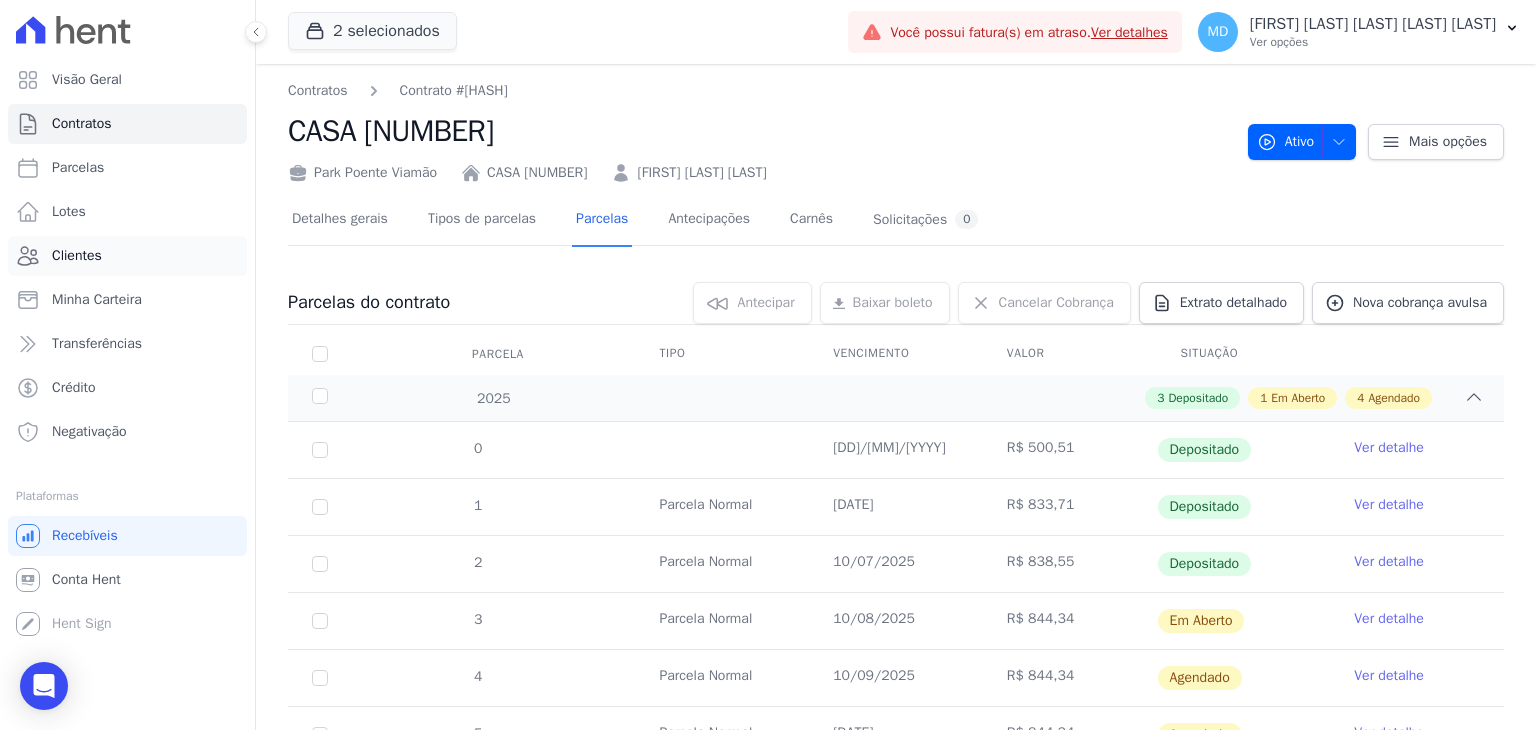 click on "Clientes" at bounding box center (127, 256) 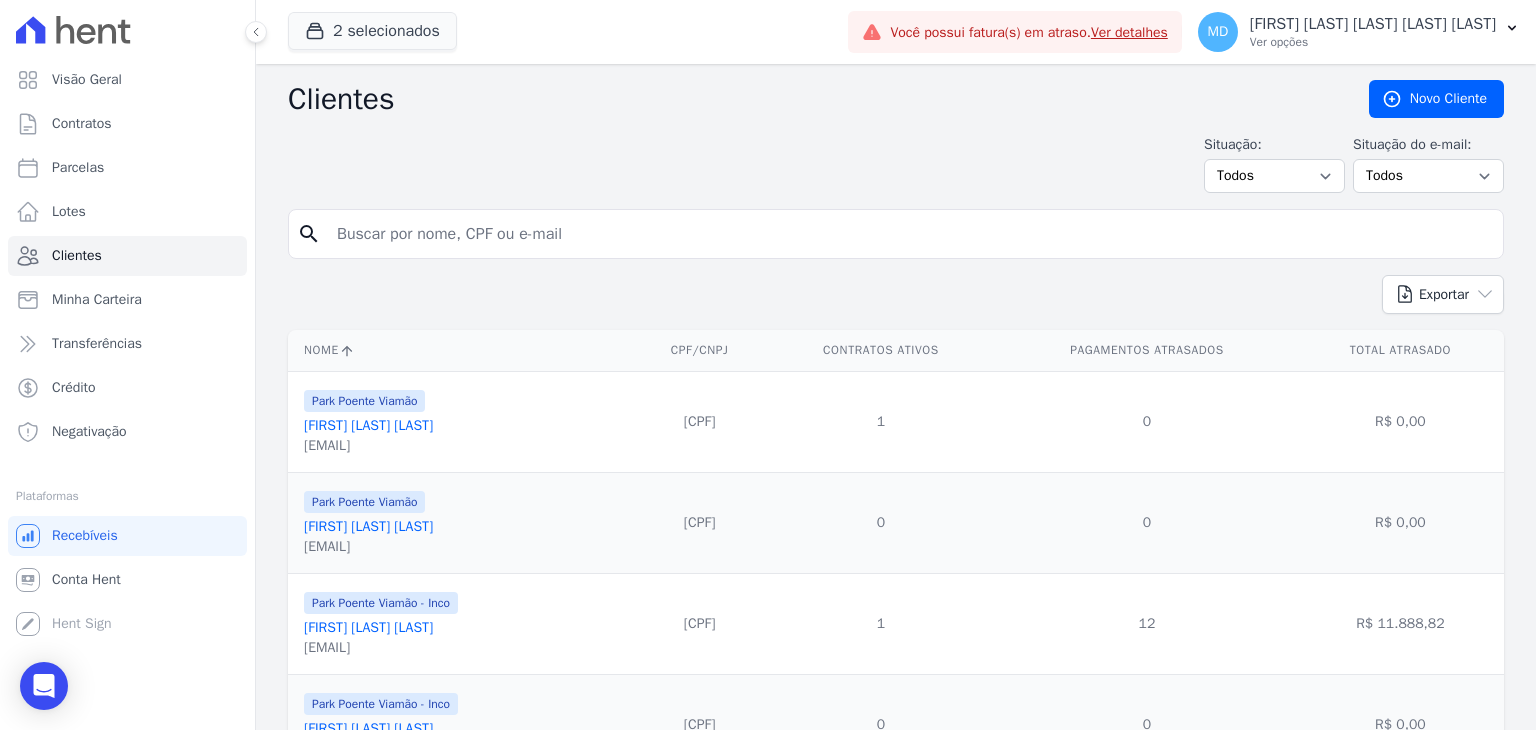click at bounding box center [910, 234] 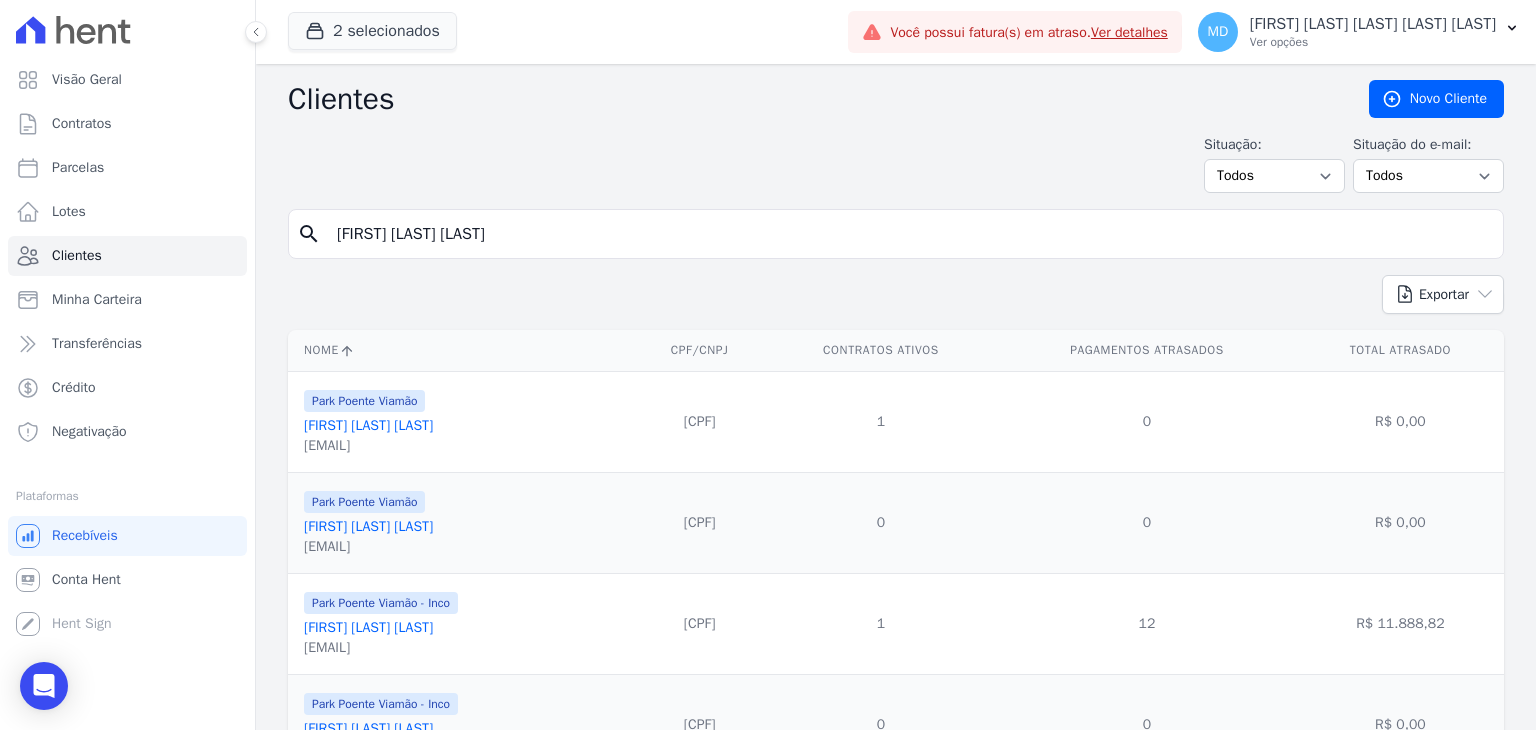 type on "[FIRST] [LAST] [LAST]" 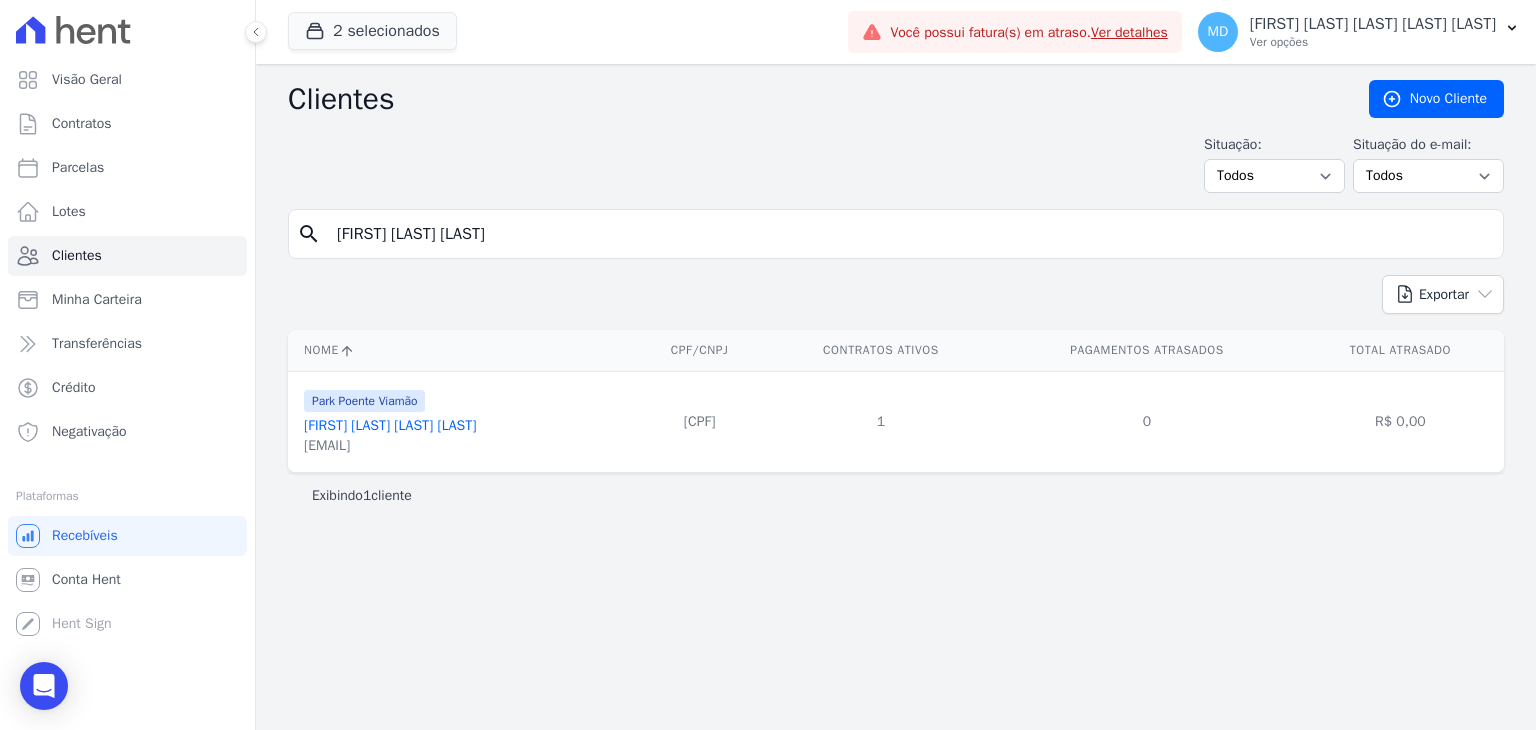 click on "[EMAIL]" at bounding box center (390, 446) 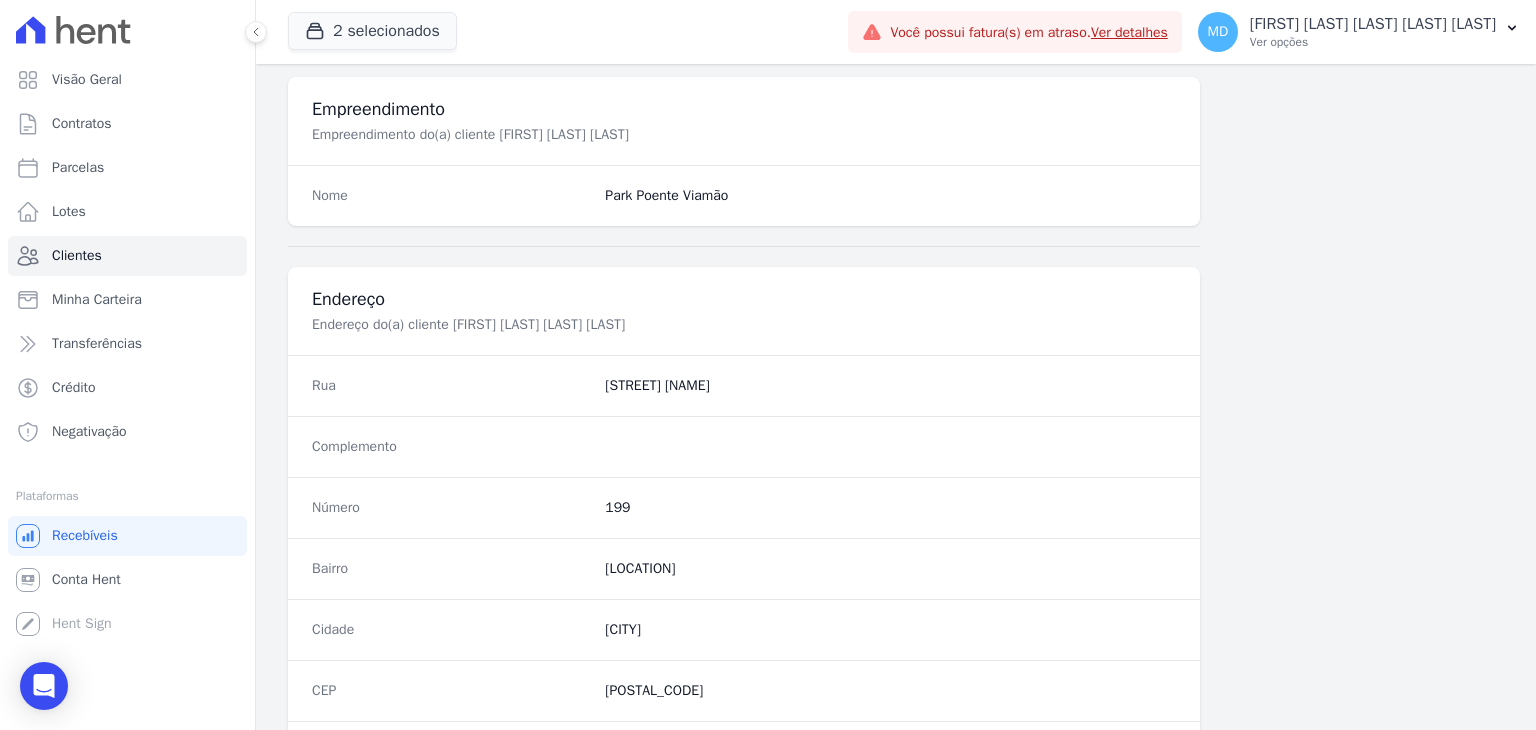 scroll, scrollTop: 1135, scrollLeft: 0, axis: vertical 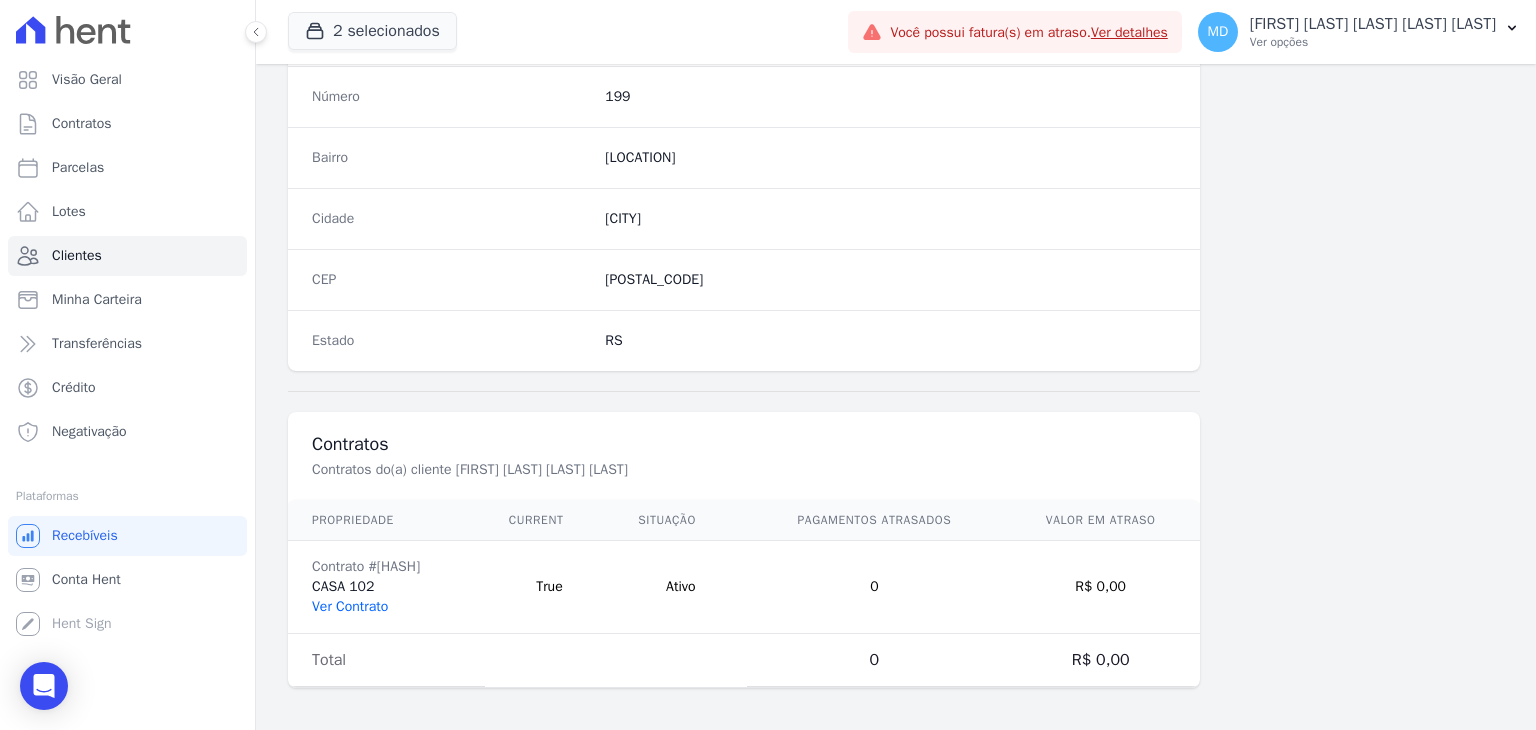 click on "Ver Contrato" at bounding box center (350, 606) 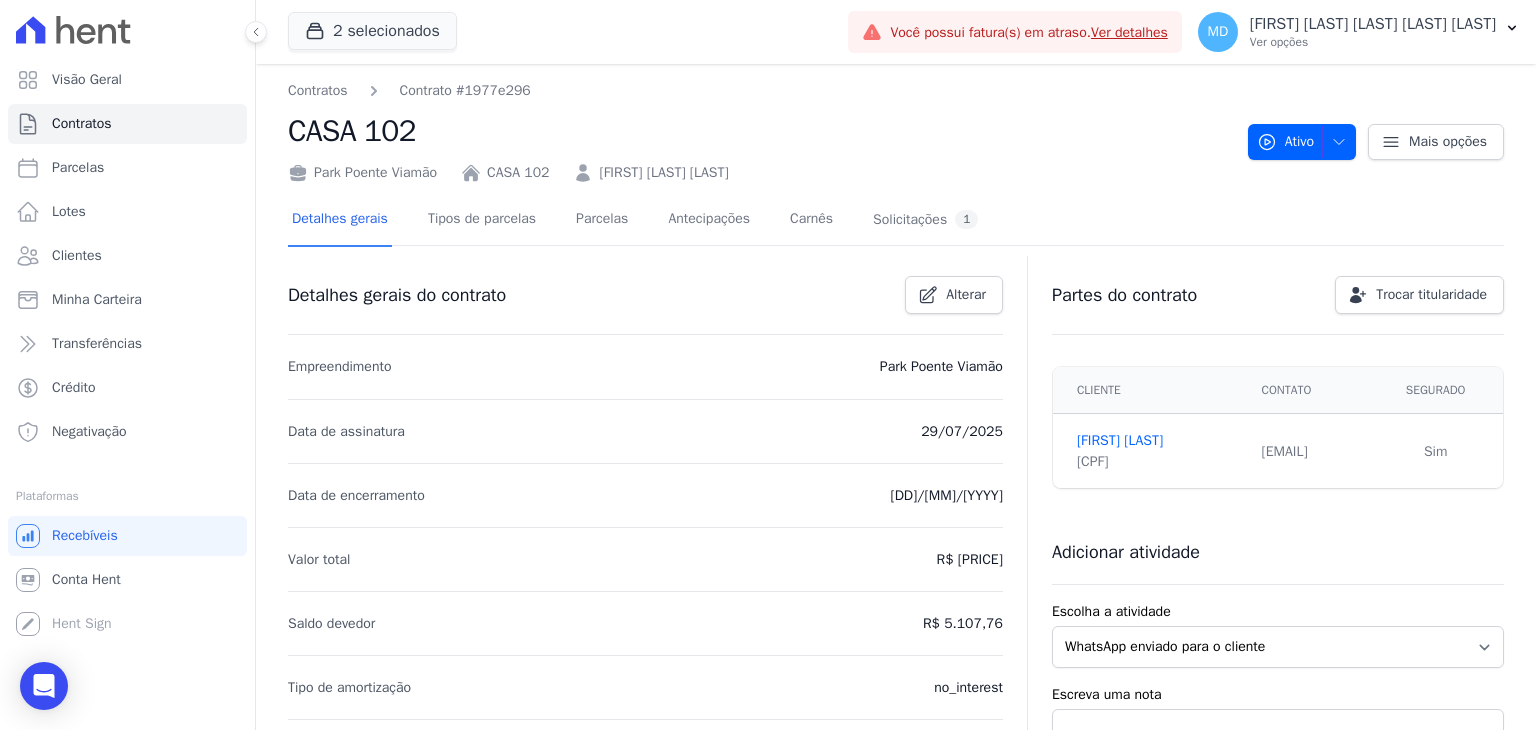 click on "Detalhes do(a) cliente [FIRST] [LAST] [LAST]" at bounding box center (635, 220) 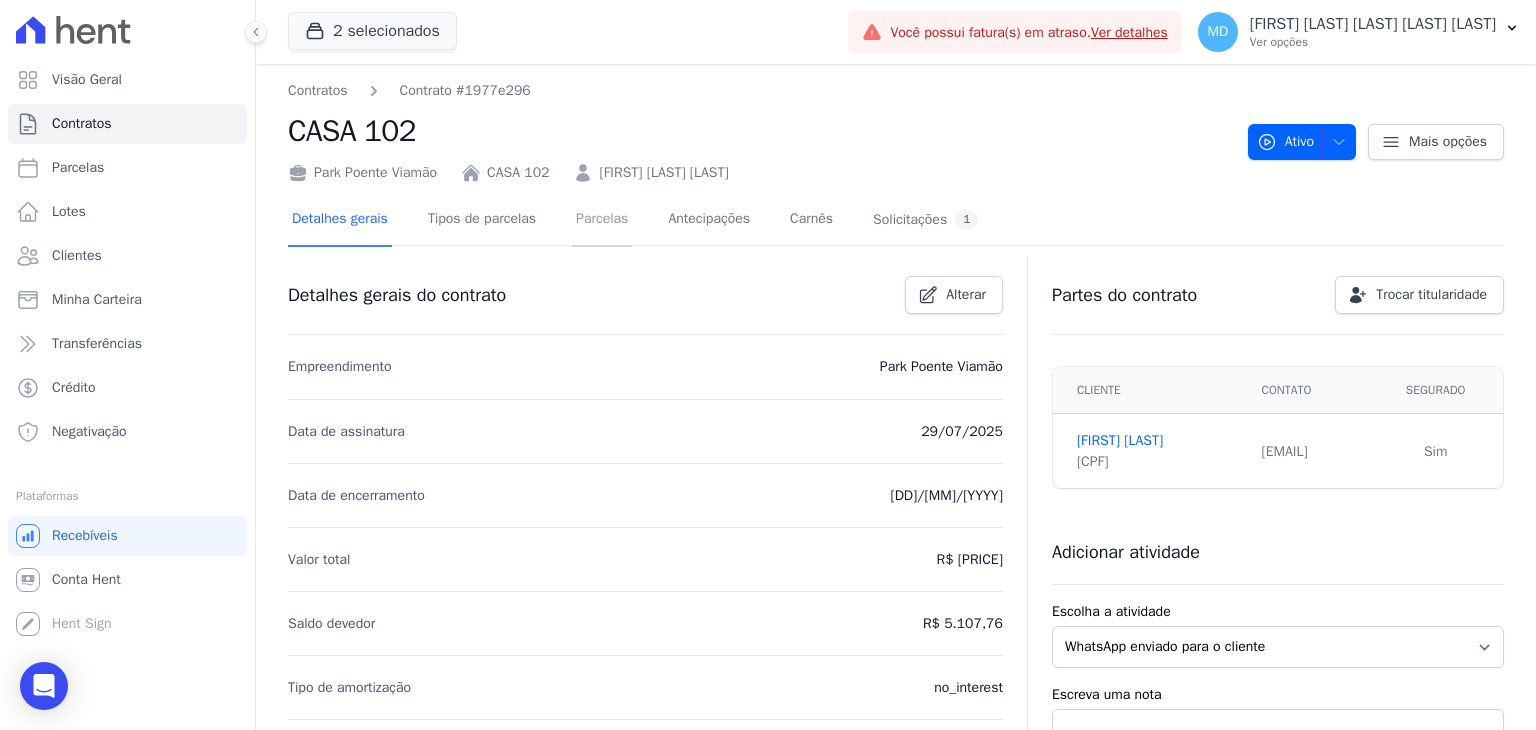 click on "Parcelas" at bounding box center [602, 220] 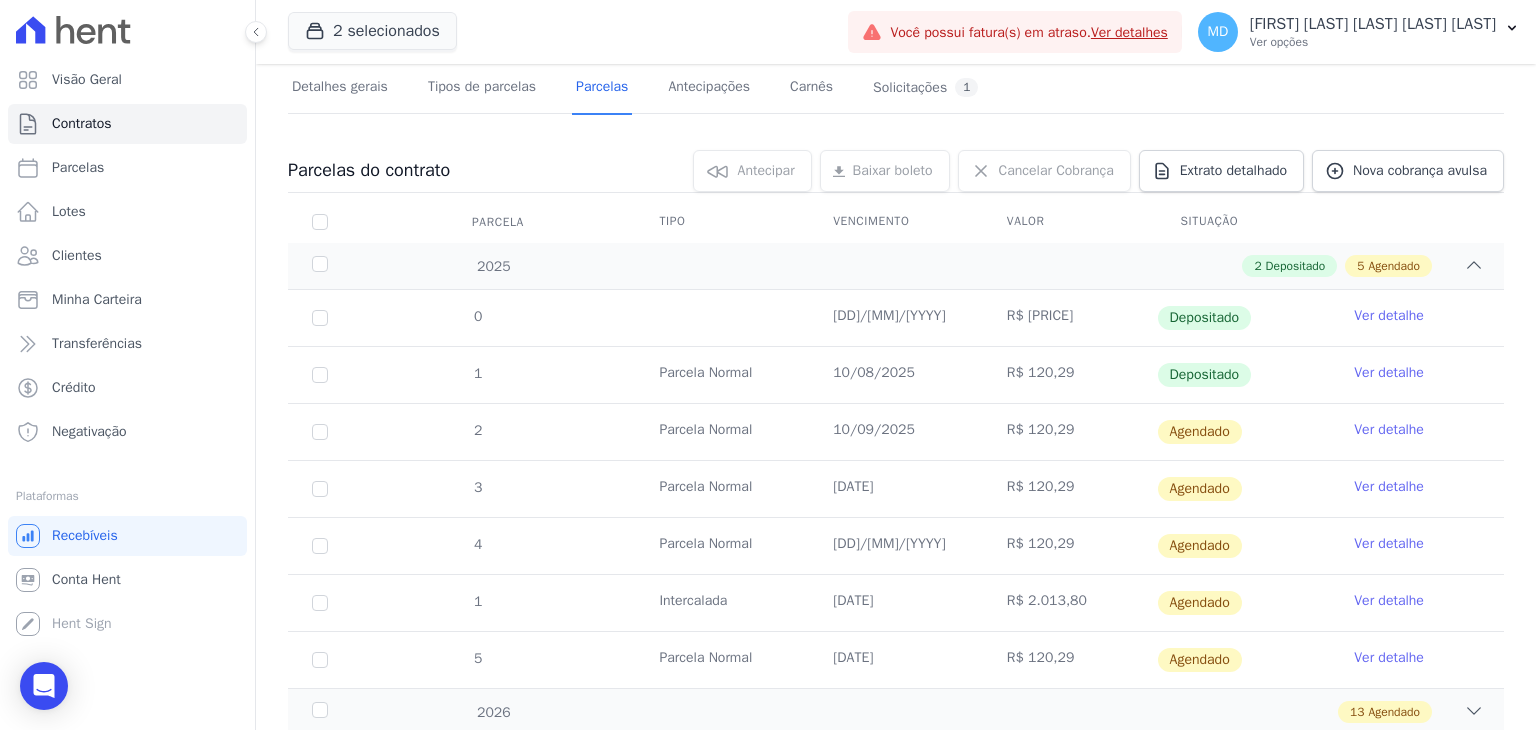 scroll, scrollTop: 335, scrollLeft: 0, axis: vertical 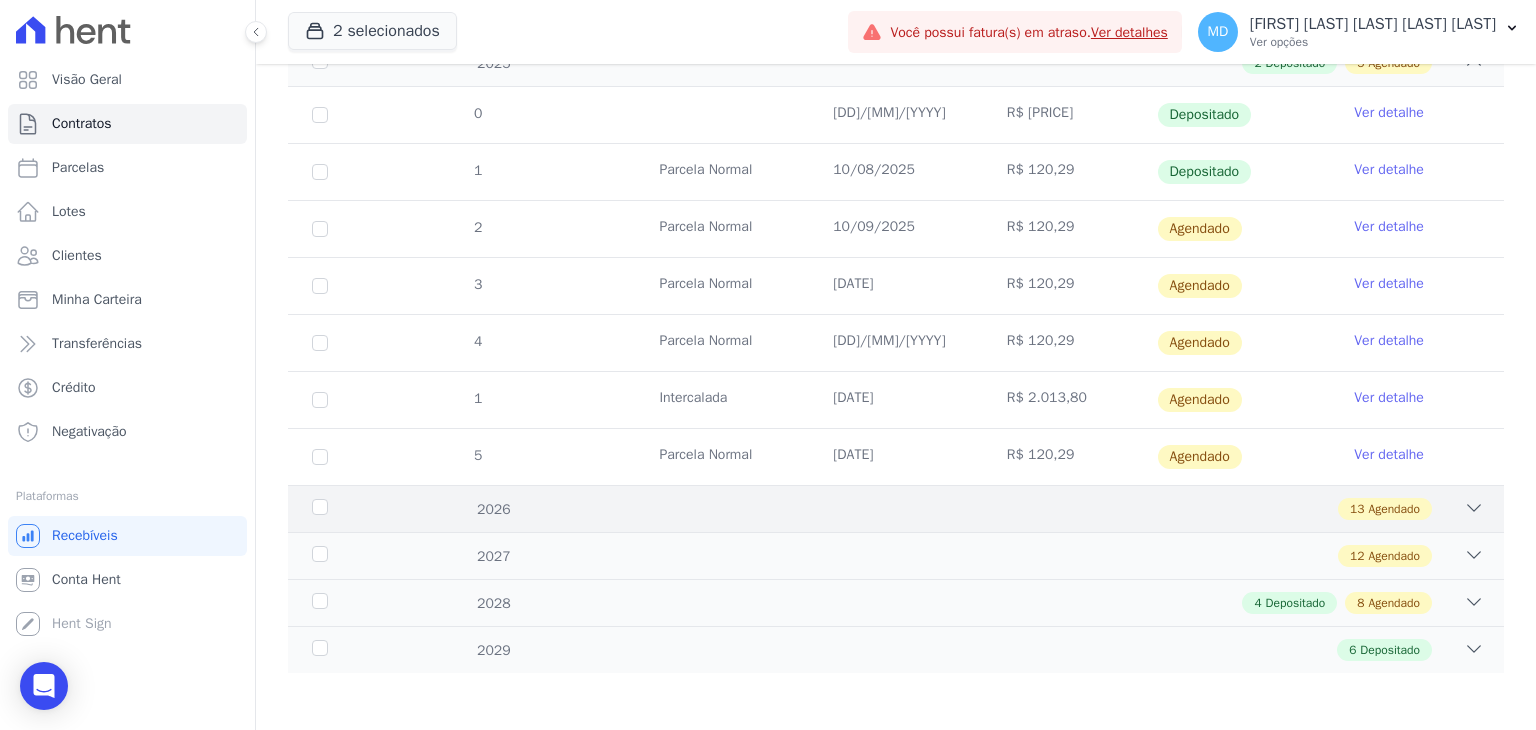 click on "[NUMBER]
Agendado" at bounding box center (955, 509) 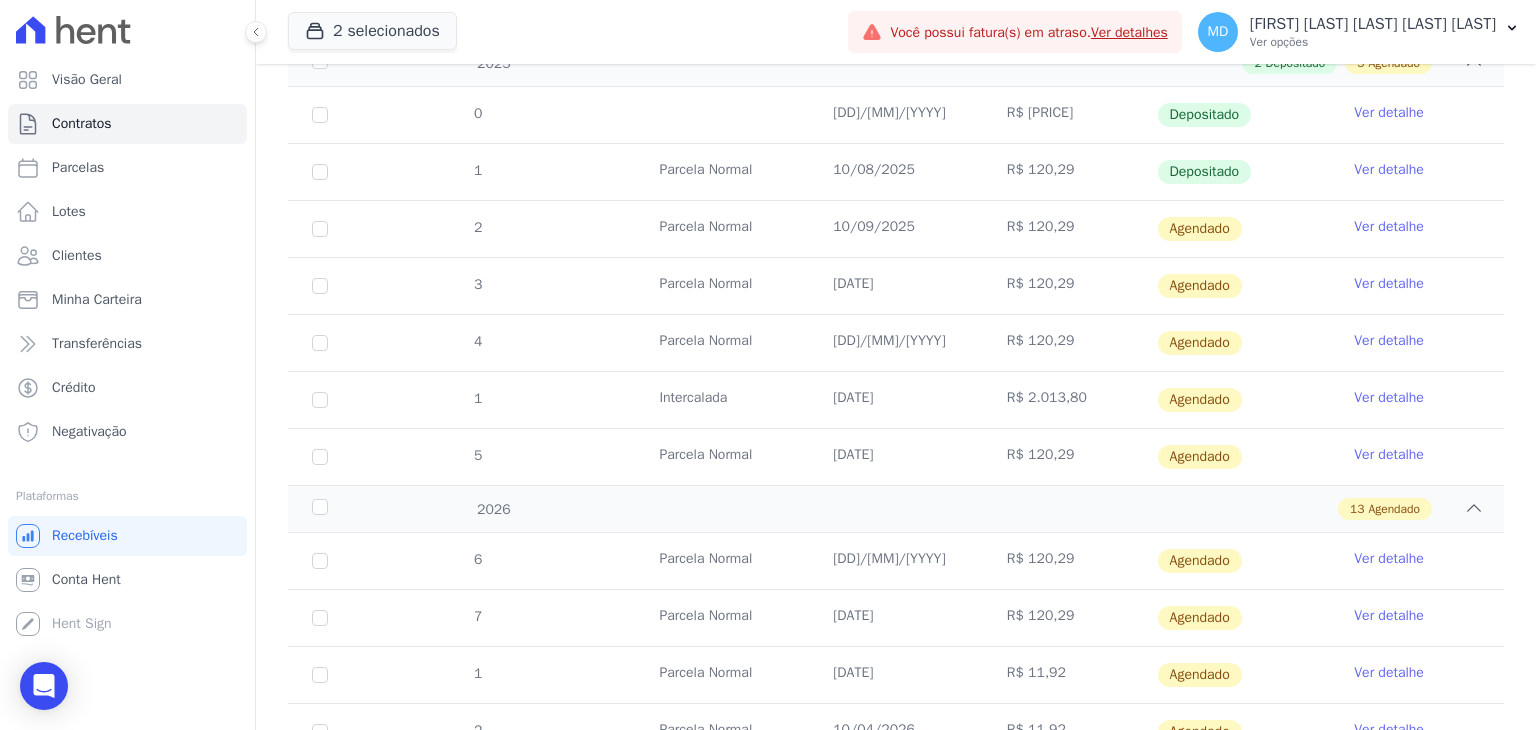 scroll, scrollTop: 0, scrollLeft: 0, axis: both 